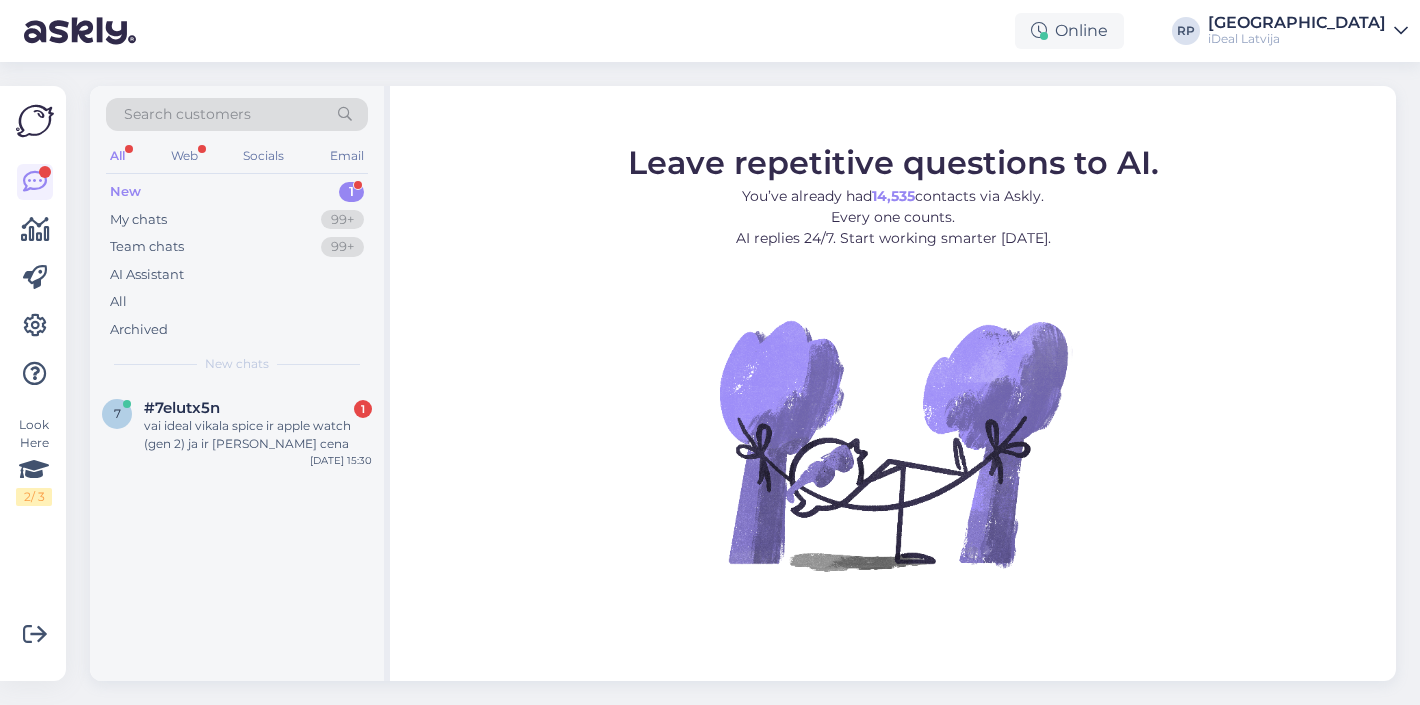 scroll, scrollTop: 0, scrollLeft: 0, axis: both 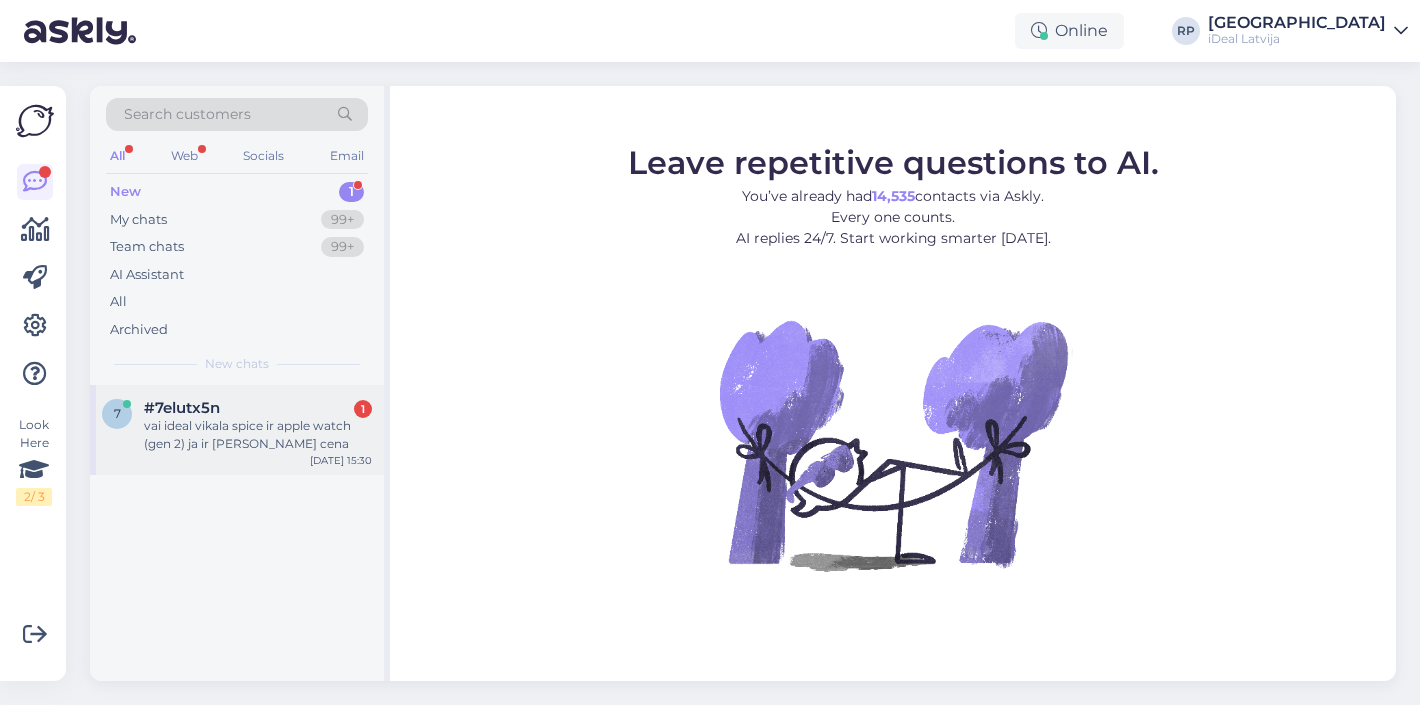 click on "vai ideal vikala spice ir apple watch (gen 2) ja ir [PERSON_NAME] cena" at bounding box center [258, 435] 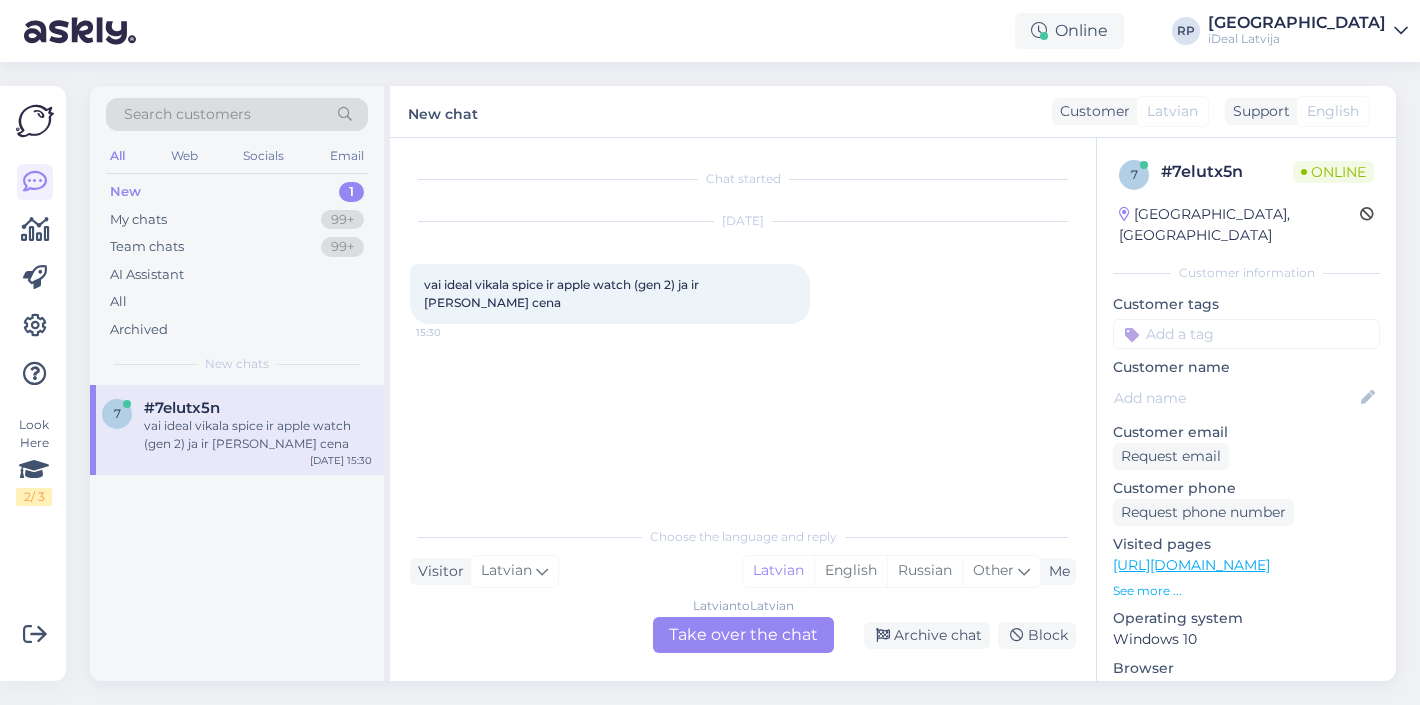 drag, startPoint x: 417, startPoint y: 283, endPoint x: 916, endPoint y: 304, distance: 499.44168 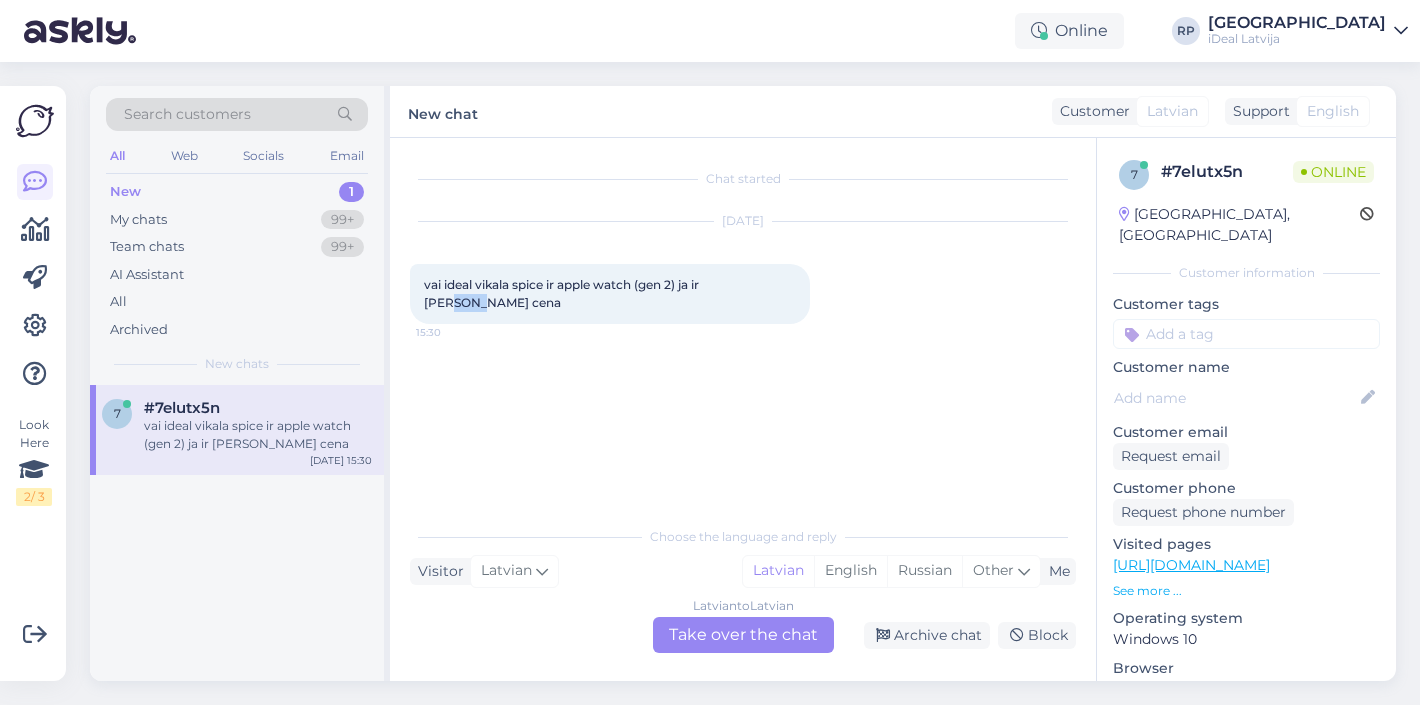 click on "vai ideal vikala spice ir apple watch (gen 2) ja ir tad kada cena" at bounding box center (563, 293) 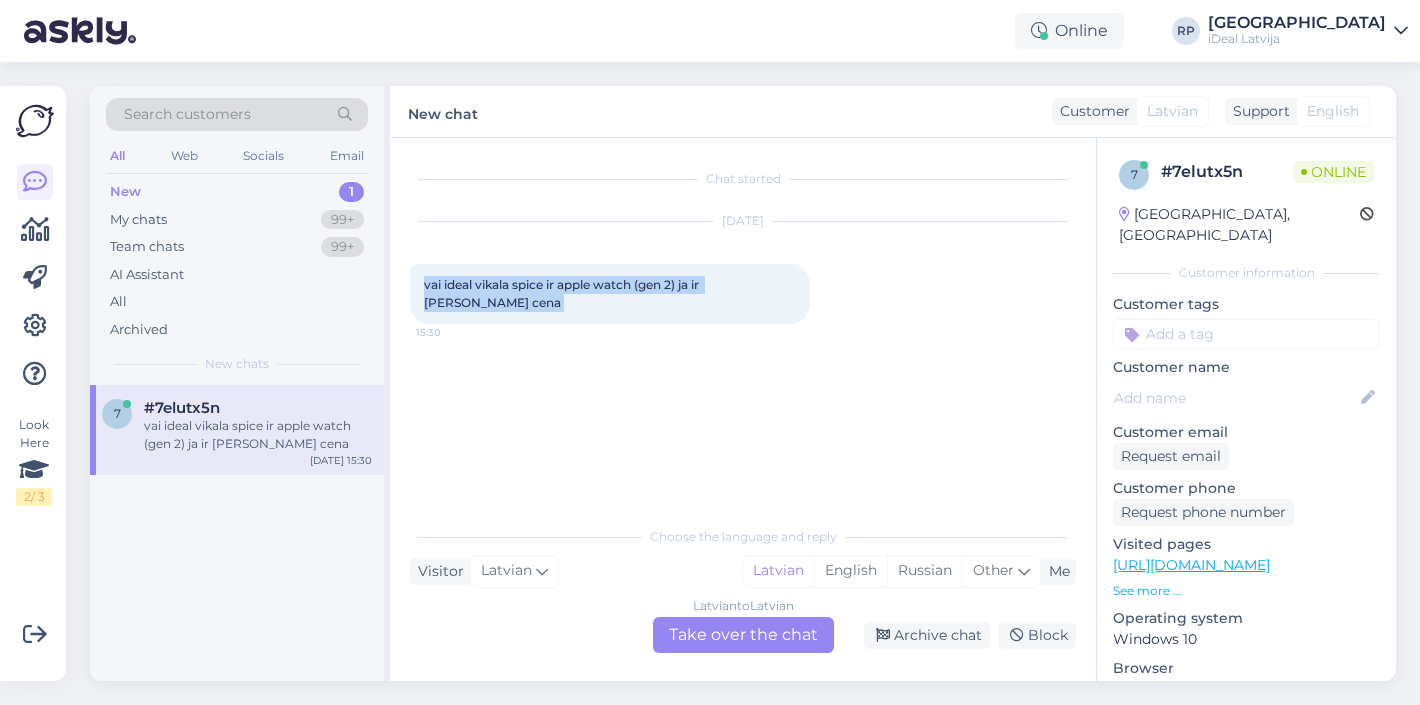 click on "vai ideal vikala spice ir apple watch (gen 2) ja ir tad kada cena" at bounding box center (563, 293) 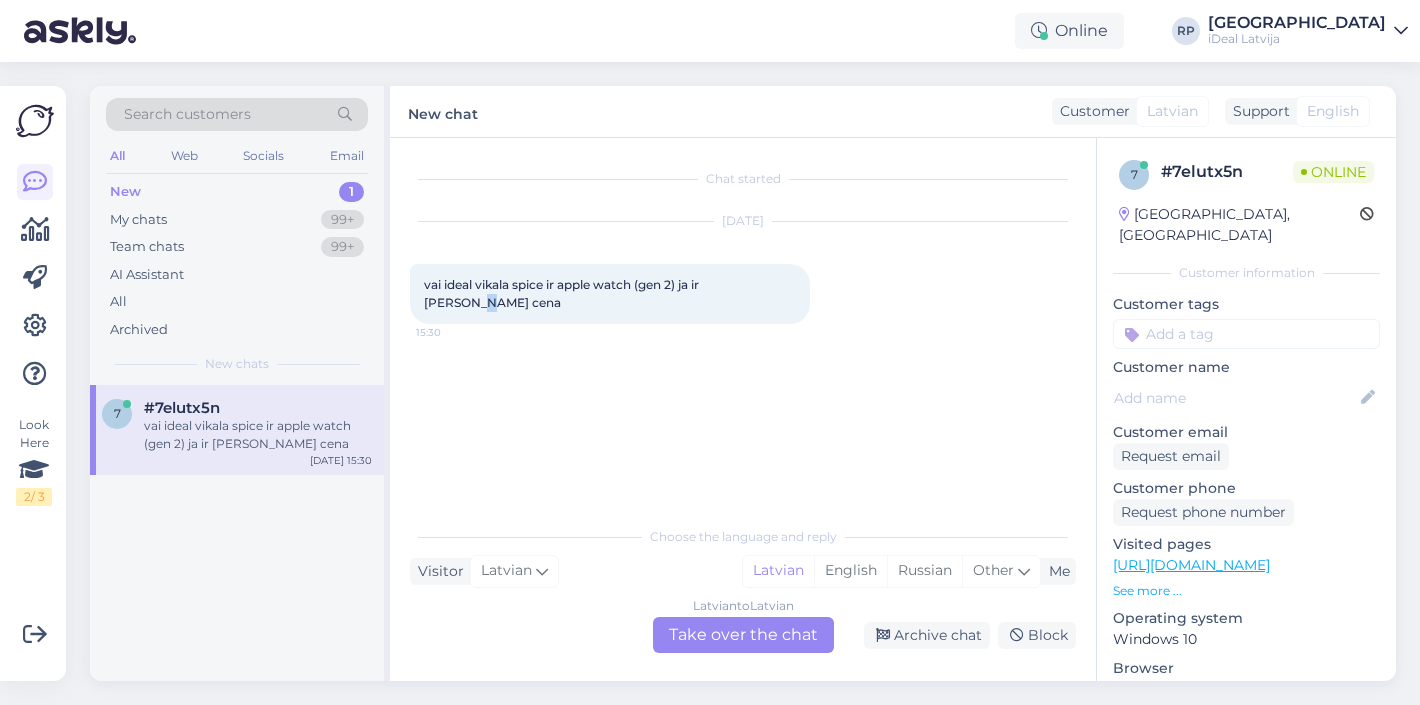 click on "vai ideal vikala spice ir apple watch (gen 2) ja ir tad kada cena" at bounding box center [563, 293] 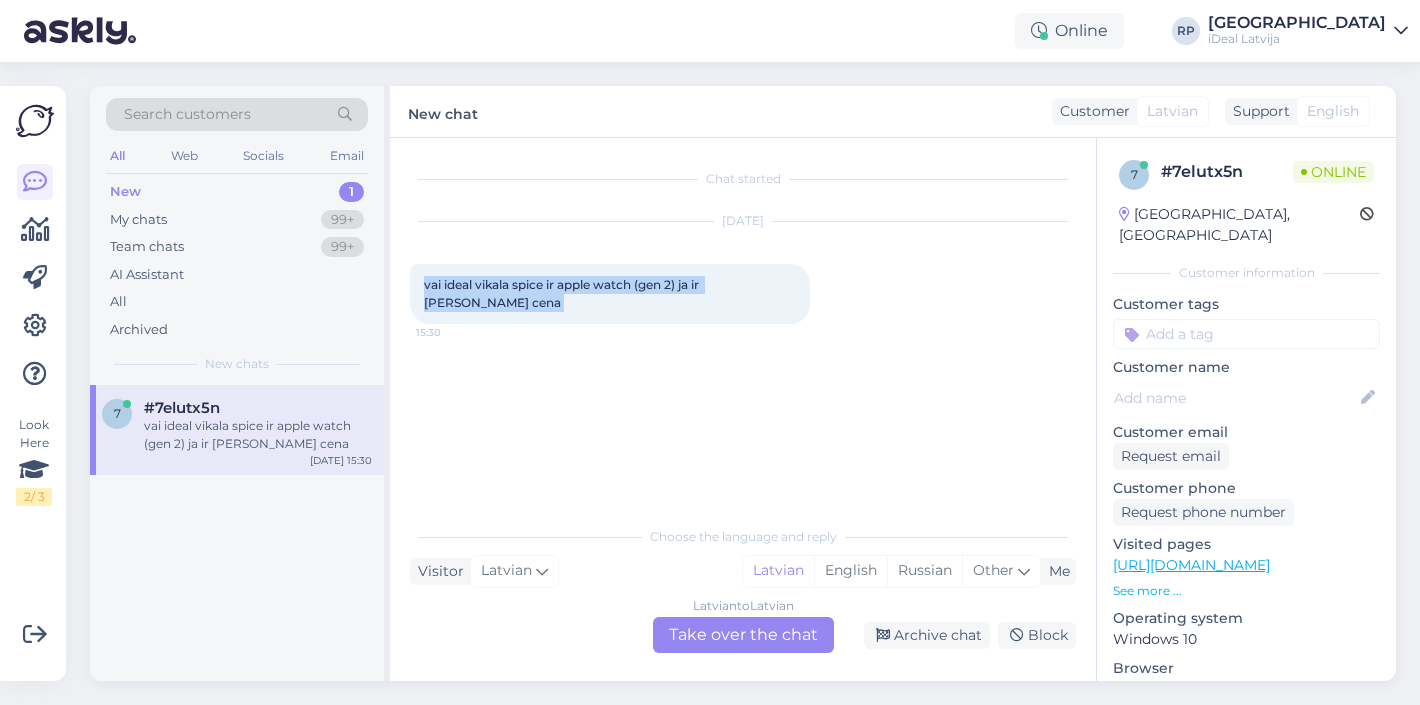 click on "vai ideal vikala spice ir apple watch (gen 2) ja ir tad kada cena" at bounding box center [563, 293] 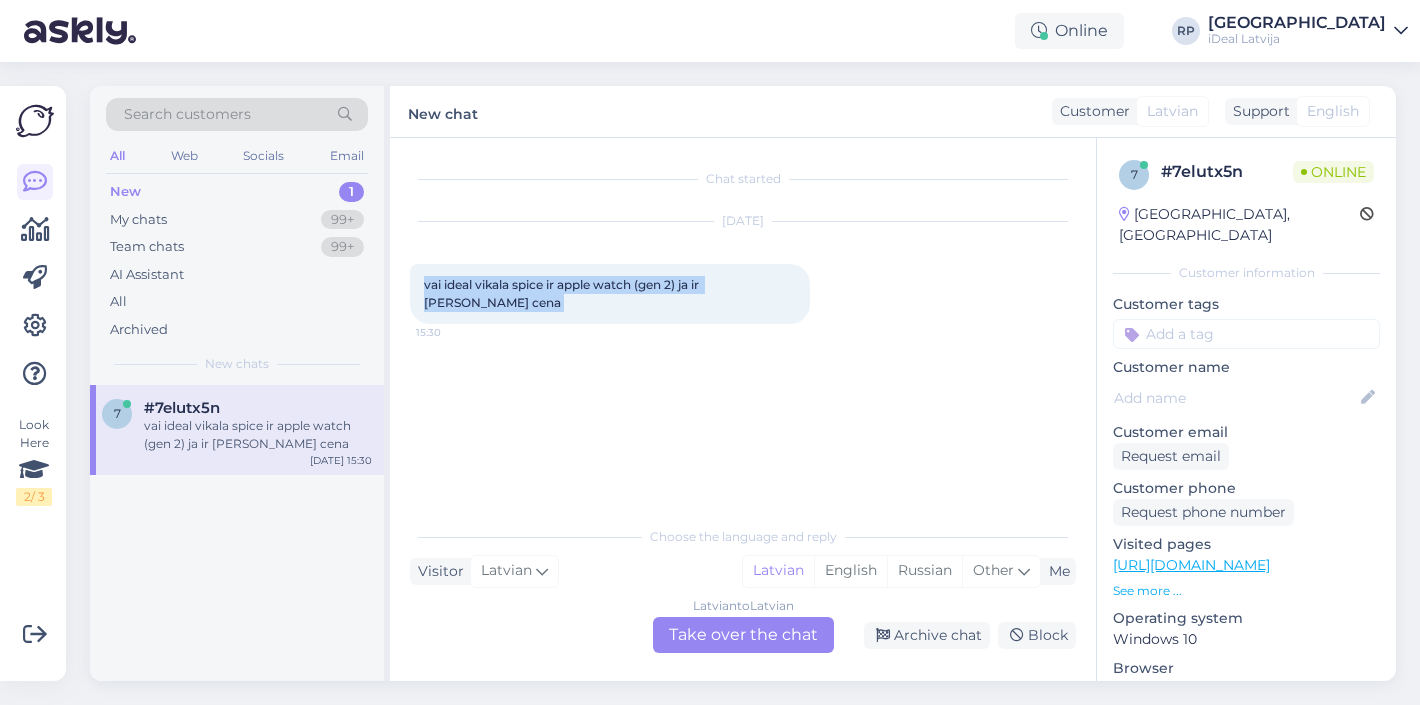 click on "vai ideal vikala spice ir apple watch (gen 2) ja ir tad kada cena 15:30" at bounding box center (610, 294) 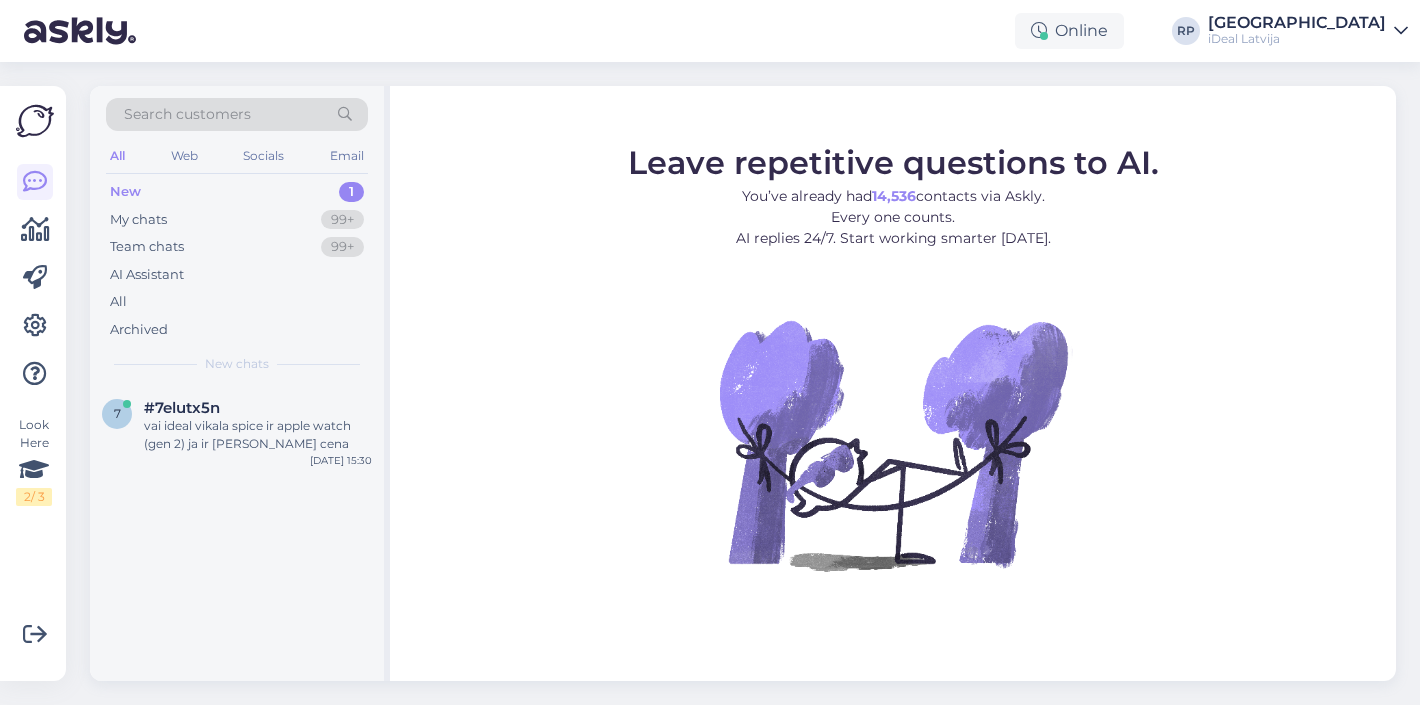 scroll, scrollTop: 0, scrollLeft: 0, axis: both 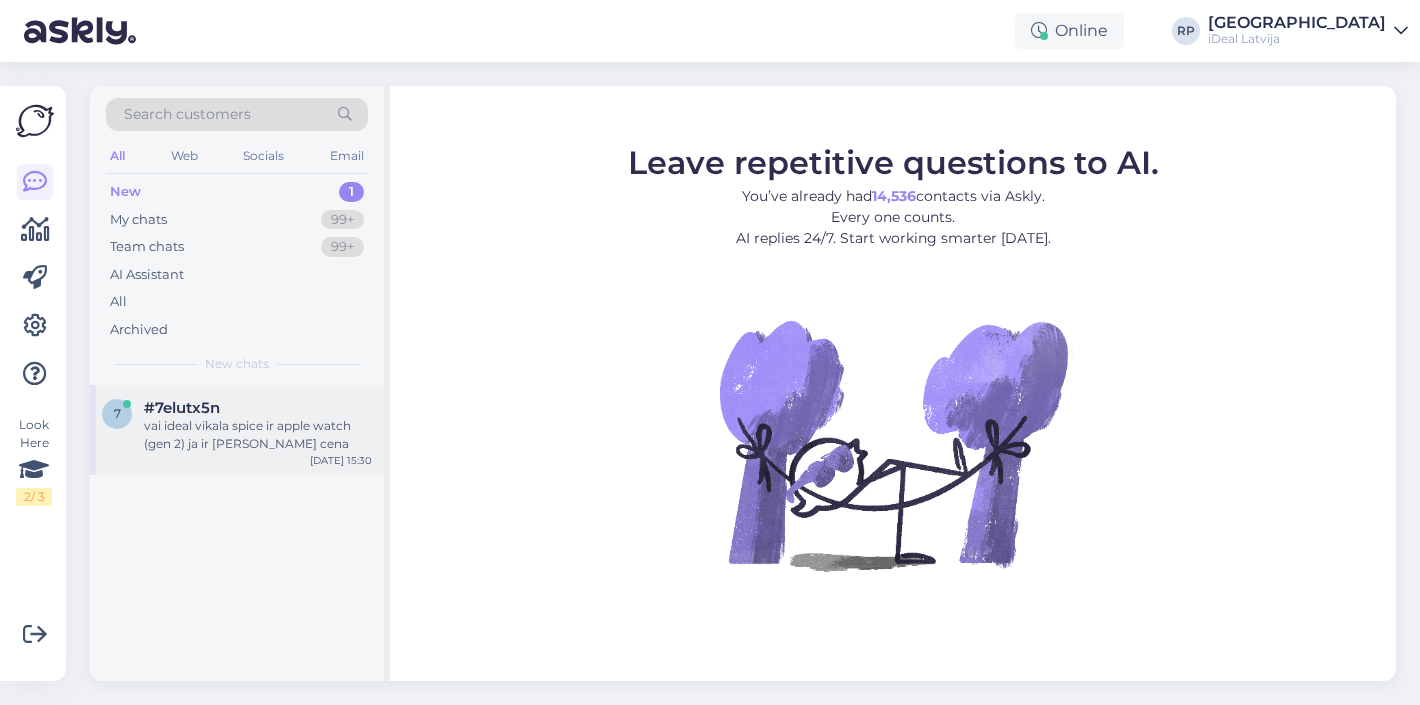 click on "vai ideal vikala spice ir apple watch (gen 2) ja ir [PERSON_NAME] cena" at bounding box center [258, 435] 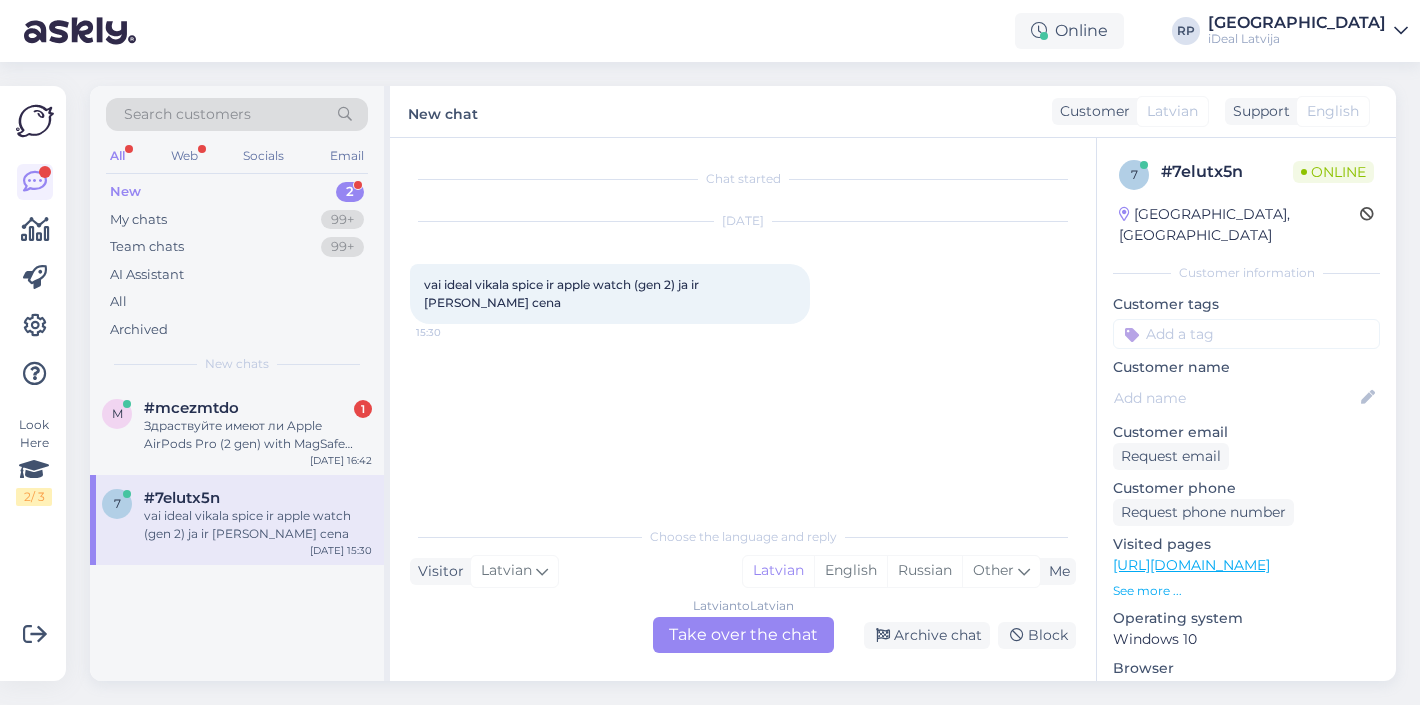 click on "7 # 7elutx5n Online     Latvia, Riga Customer information Customer tags Customer name Customer email Request email Customer phone Request phone number Visited pages https://www.ideal.lv/watch/watch-series-9?product_list_order=position See more ... Operating system Windows 10 Browser Chrome 138.0.0.0 Extra Notes" at bounding box center [1246, 562] 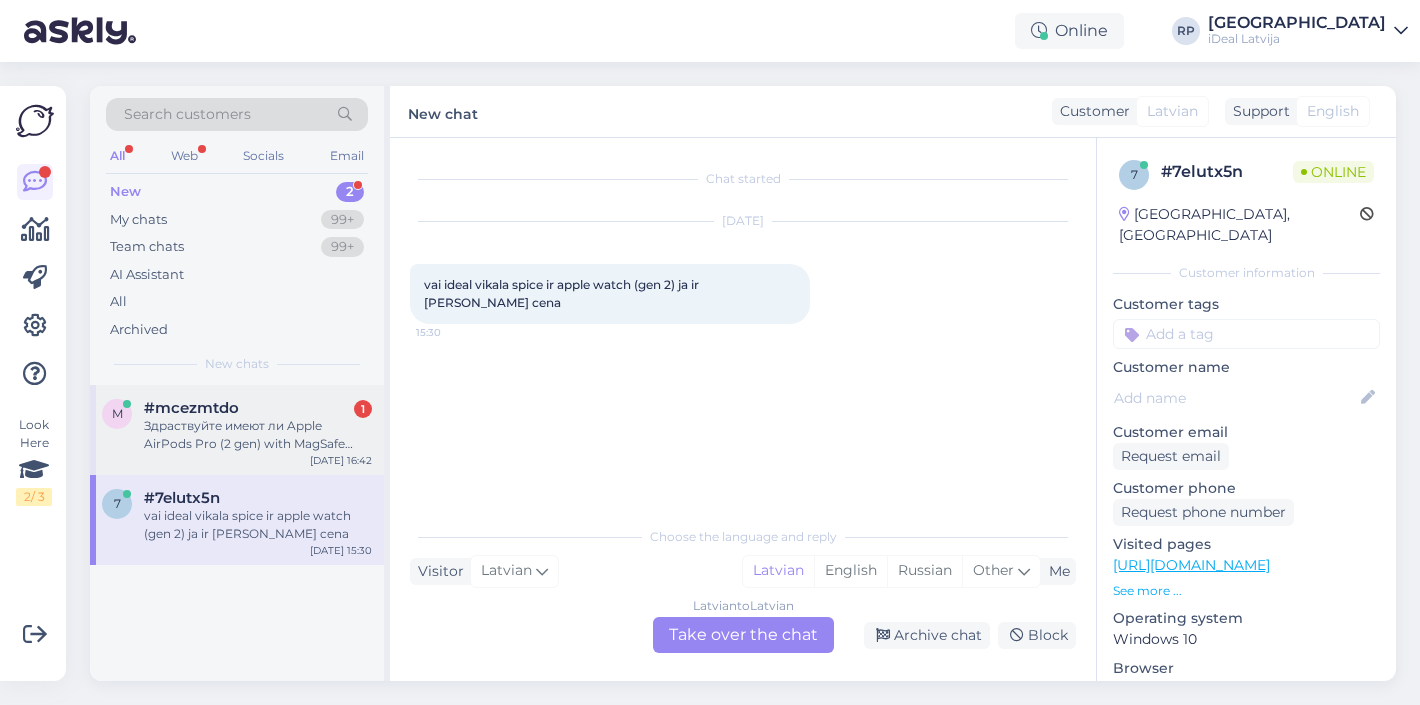 click on "Здраствуйте имеют ли Apple AirPods Pro (2 gen) with MagSafe Case (USB-C) активное шумоподовление?" at bounding box center [258, 435] 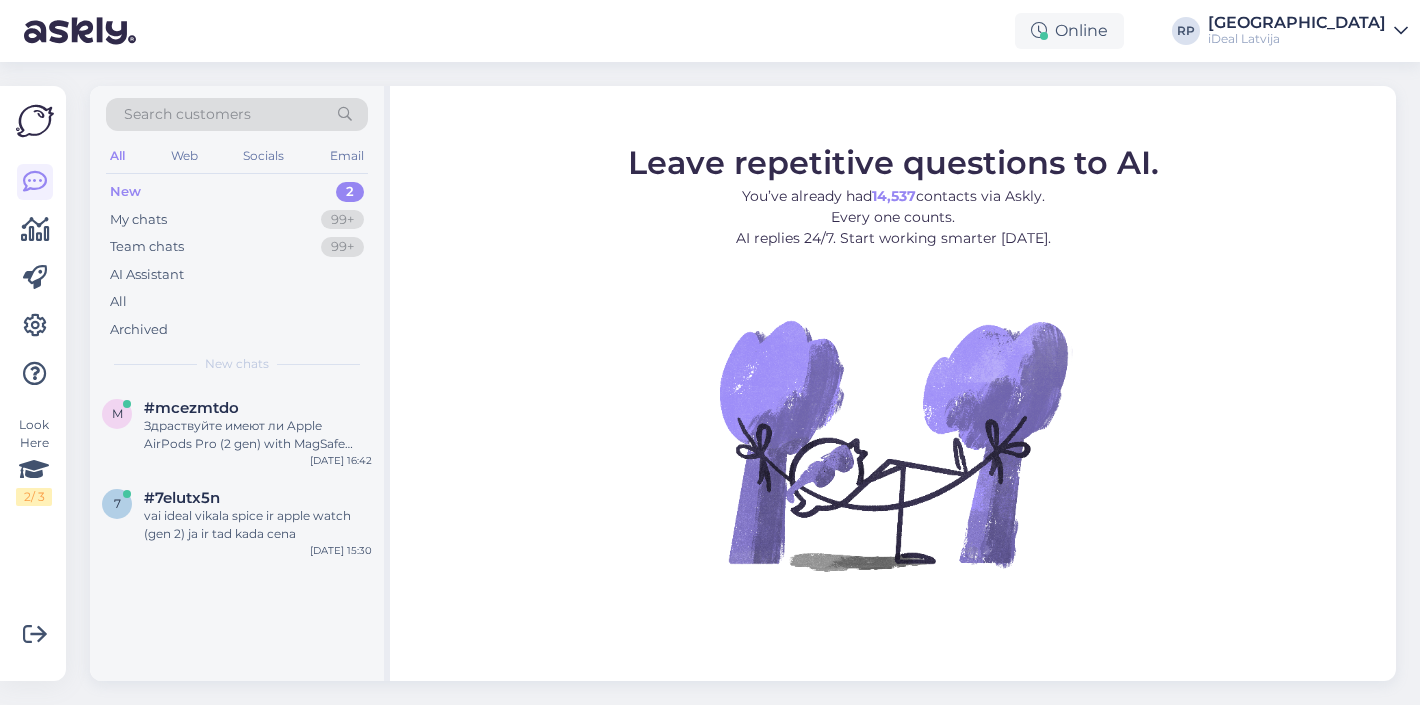 scroll, scrollTop: 0, scrollLeft: 0, axis: both 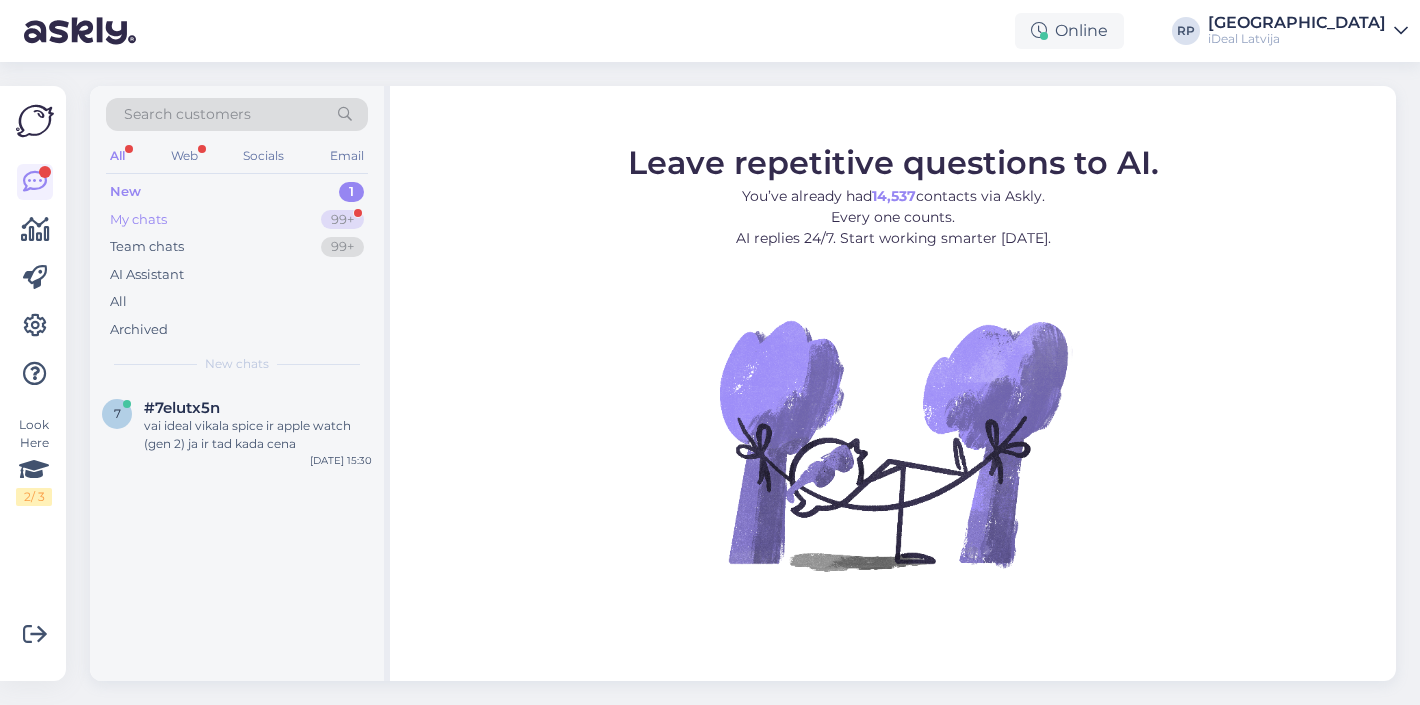 click on "My chats 99+" at bounding box center (237, 220) 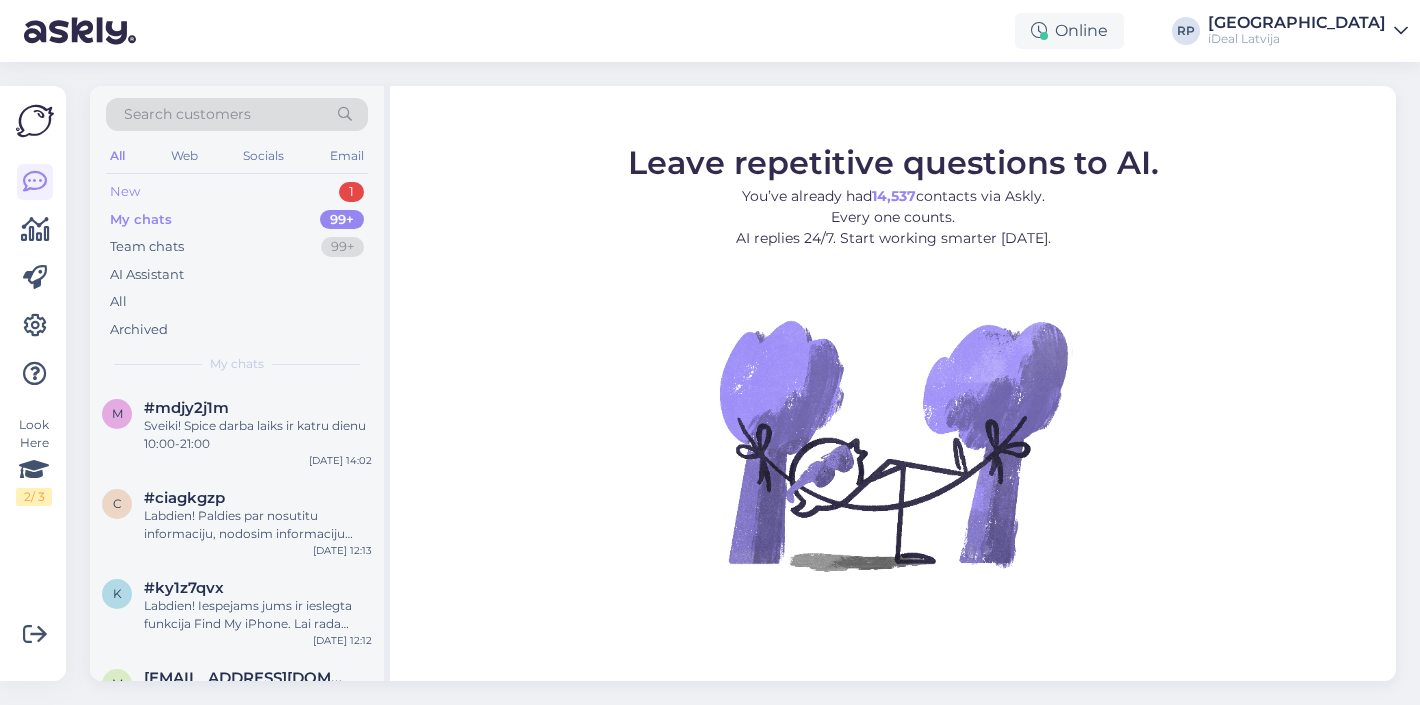 click on "New 1" at bounding box center (237, 192) 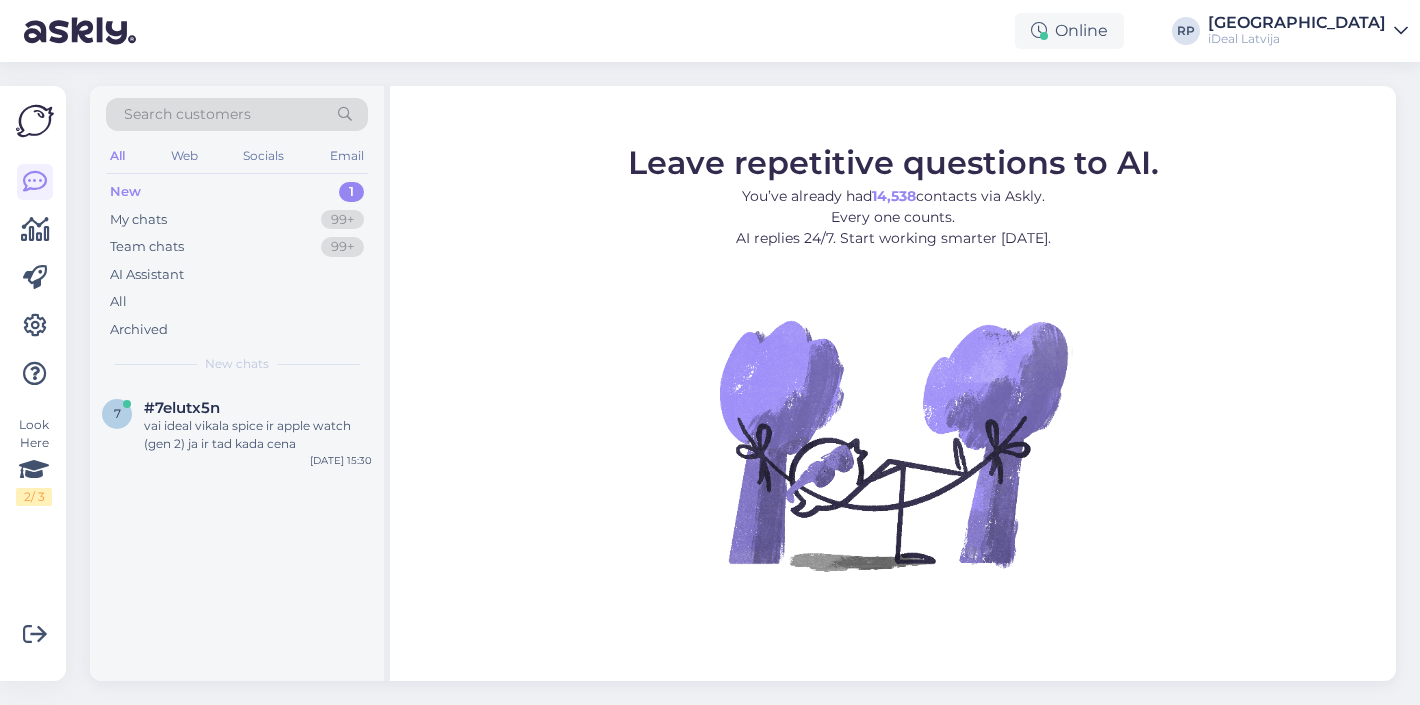 scroll, scrollTop: 0, scrollLeft: 0, axis: both 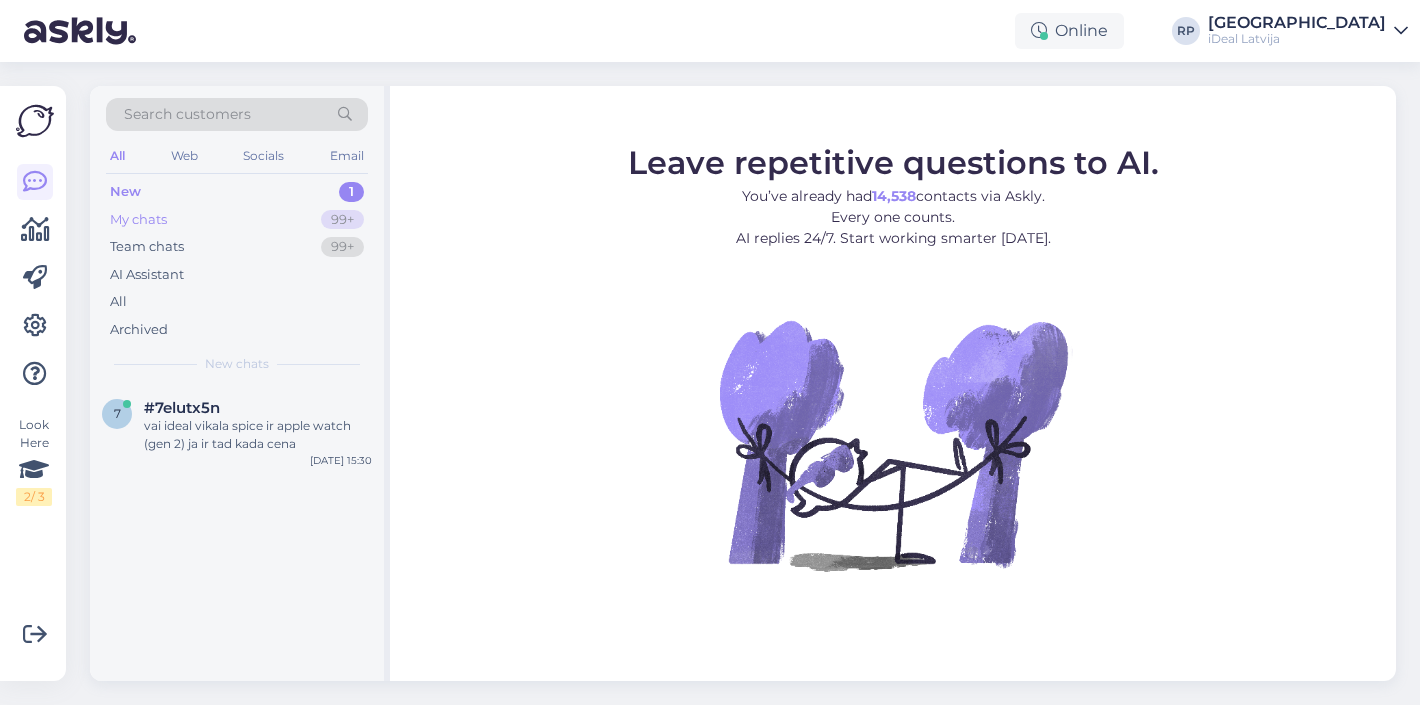 click on "My chats 99+" at bounding box center [237, 220] 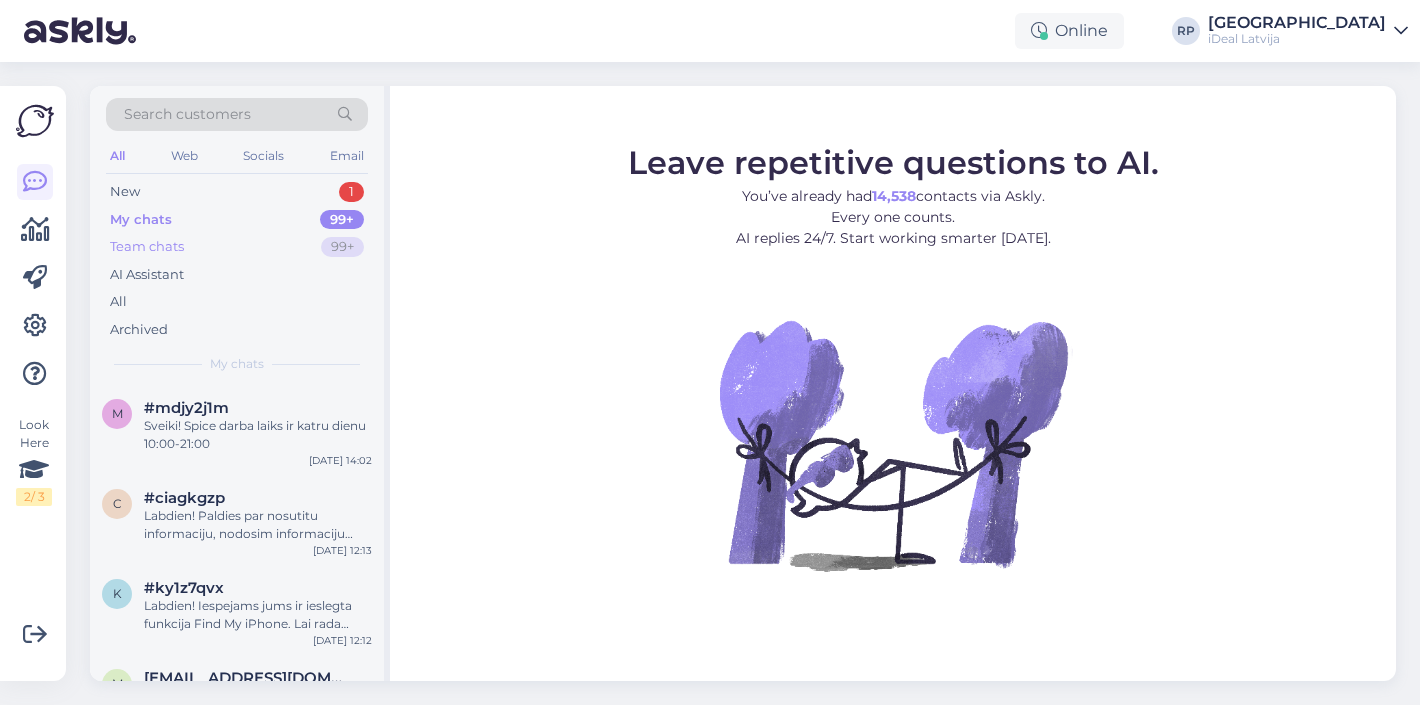 click on "Team chats 99+" at bounding box center (237, 247) 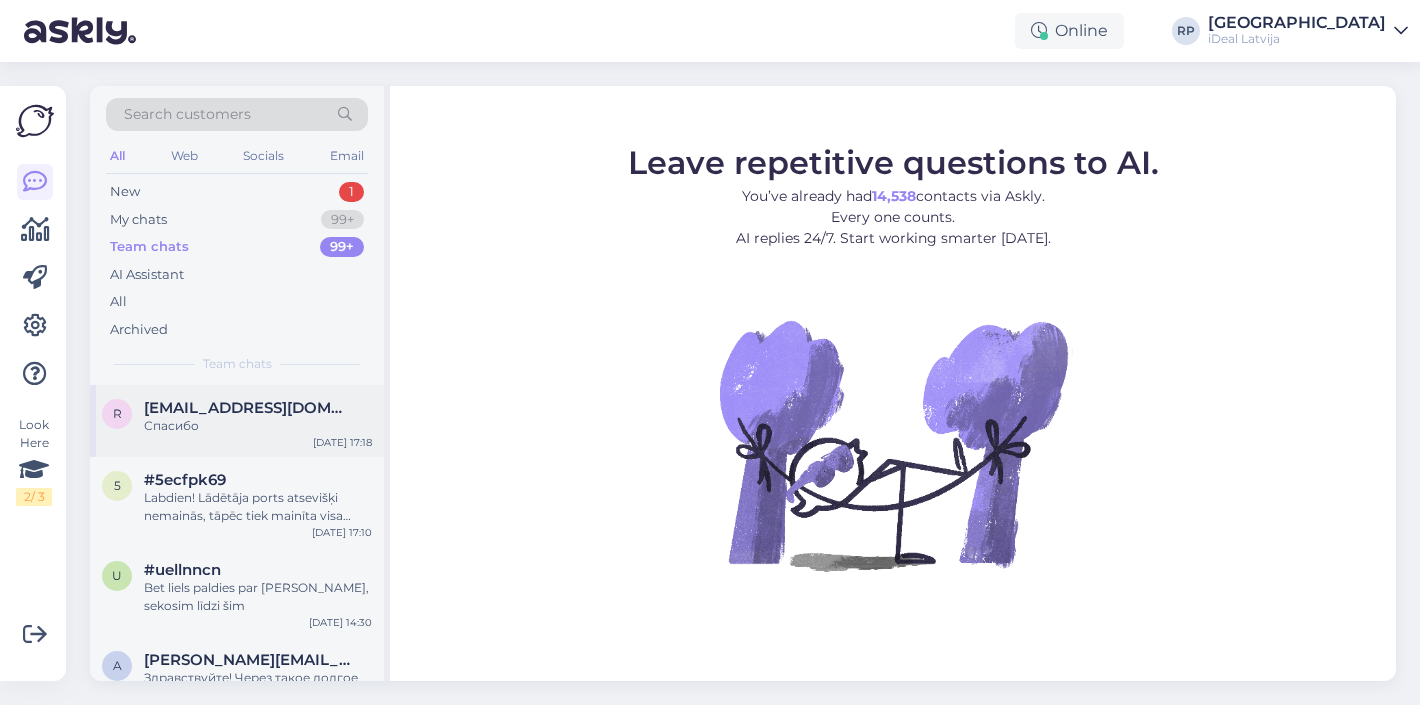 click on "[EMAIL_ADDRESS][DOMAIN_NAME]" at bounding box center (248, 408) 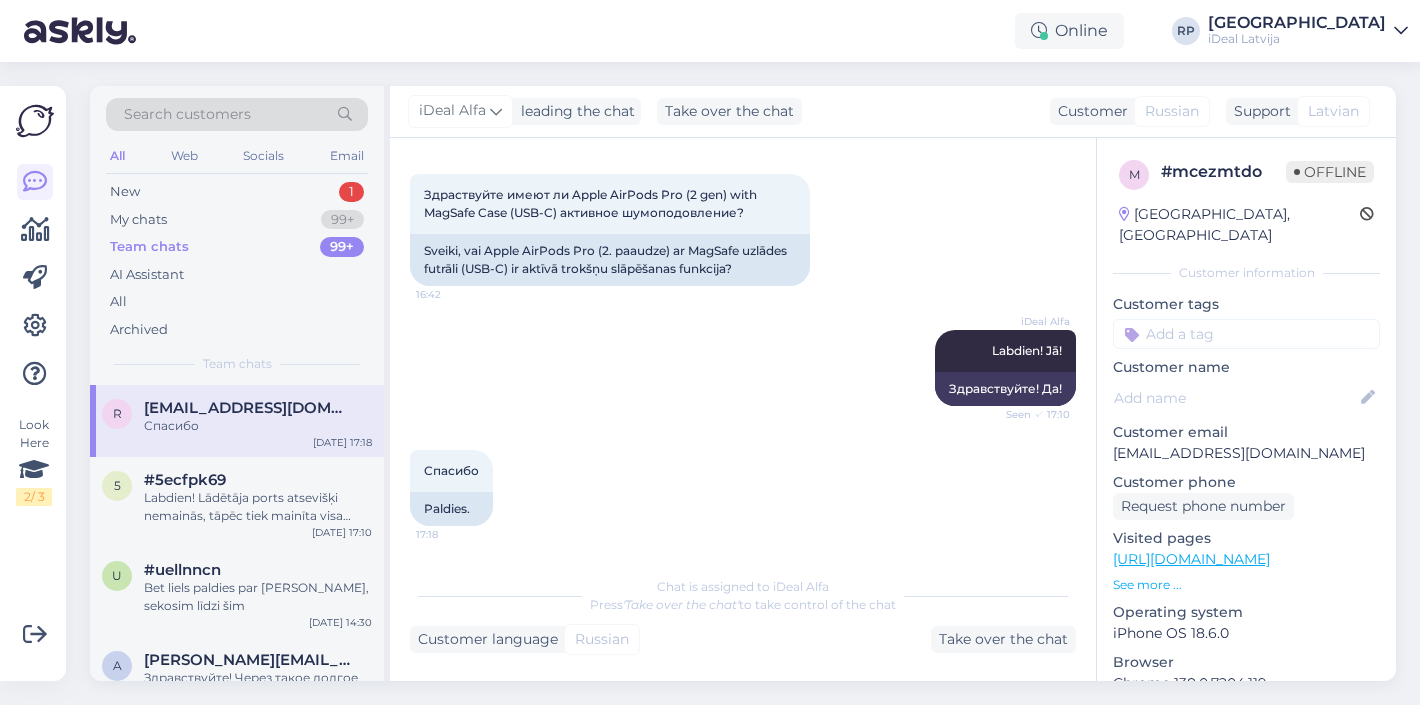 scroll, scrollTop: 90, scrollLeft: 0, axis: vertical 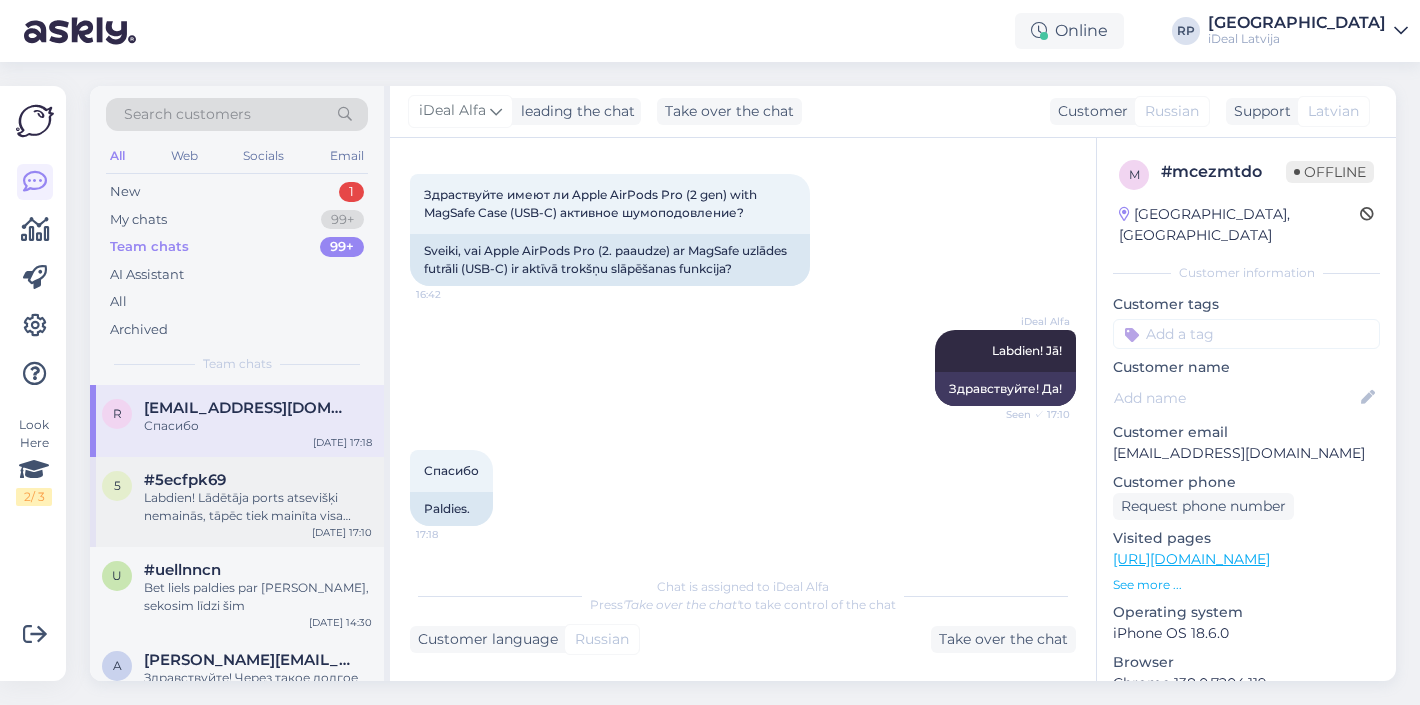 click on "Labdien! Lādētāja ports atsevišķi nemainās, tāpēc tiek mainīta visa telefona vidusdaļa, izmaksas - 601€." at bounding box center [258, 507] 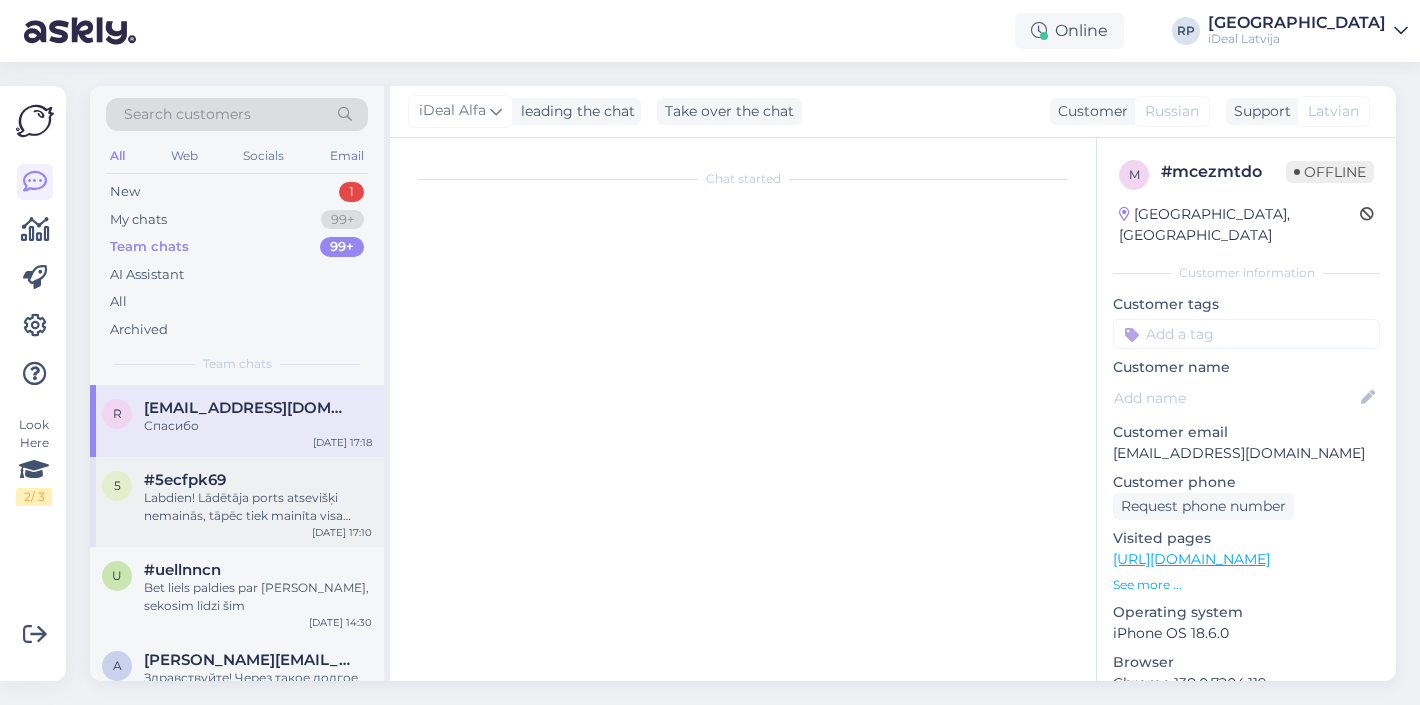 scroll, scrollTop: 0, scrollLeft: 0, axis: both 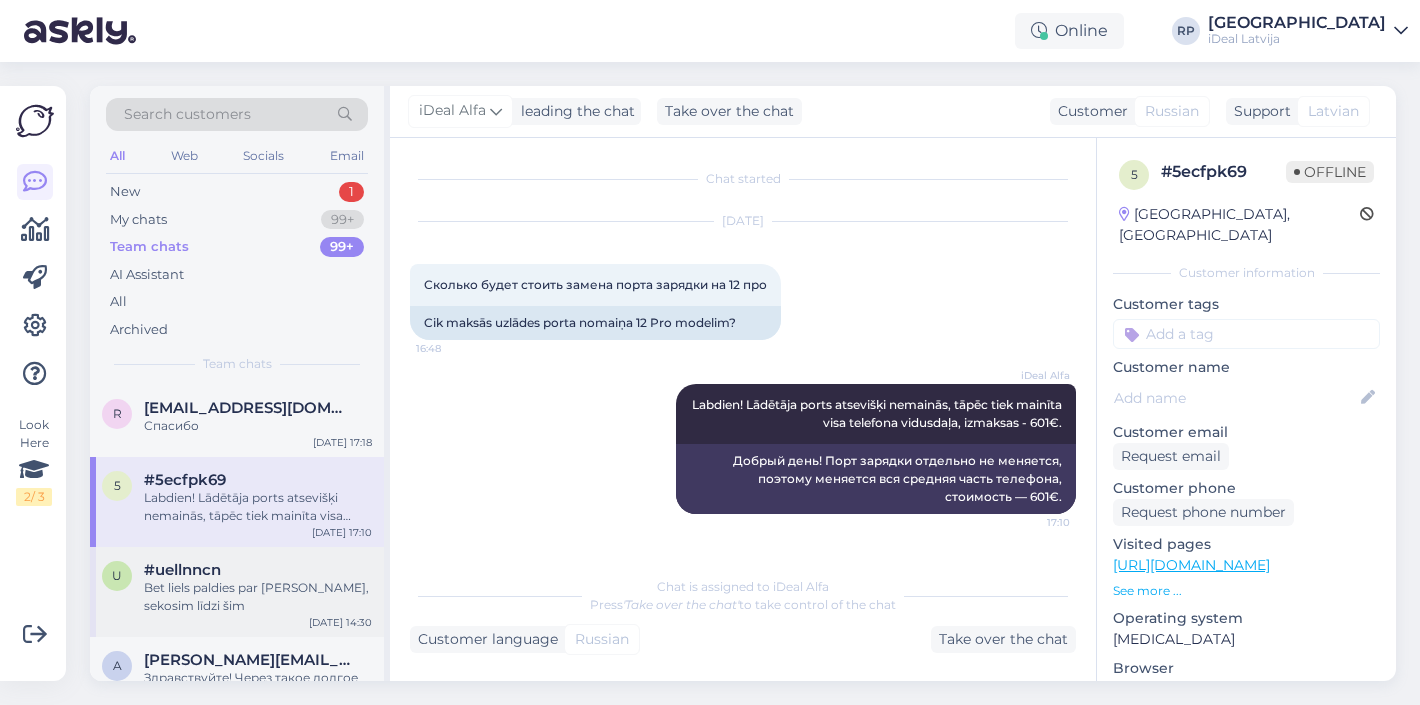 click on "Bet liels paldies par Jūsu ziņu, sekosim līdzi šim" at bounding box center (258, 597) 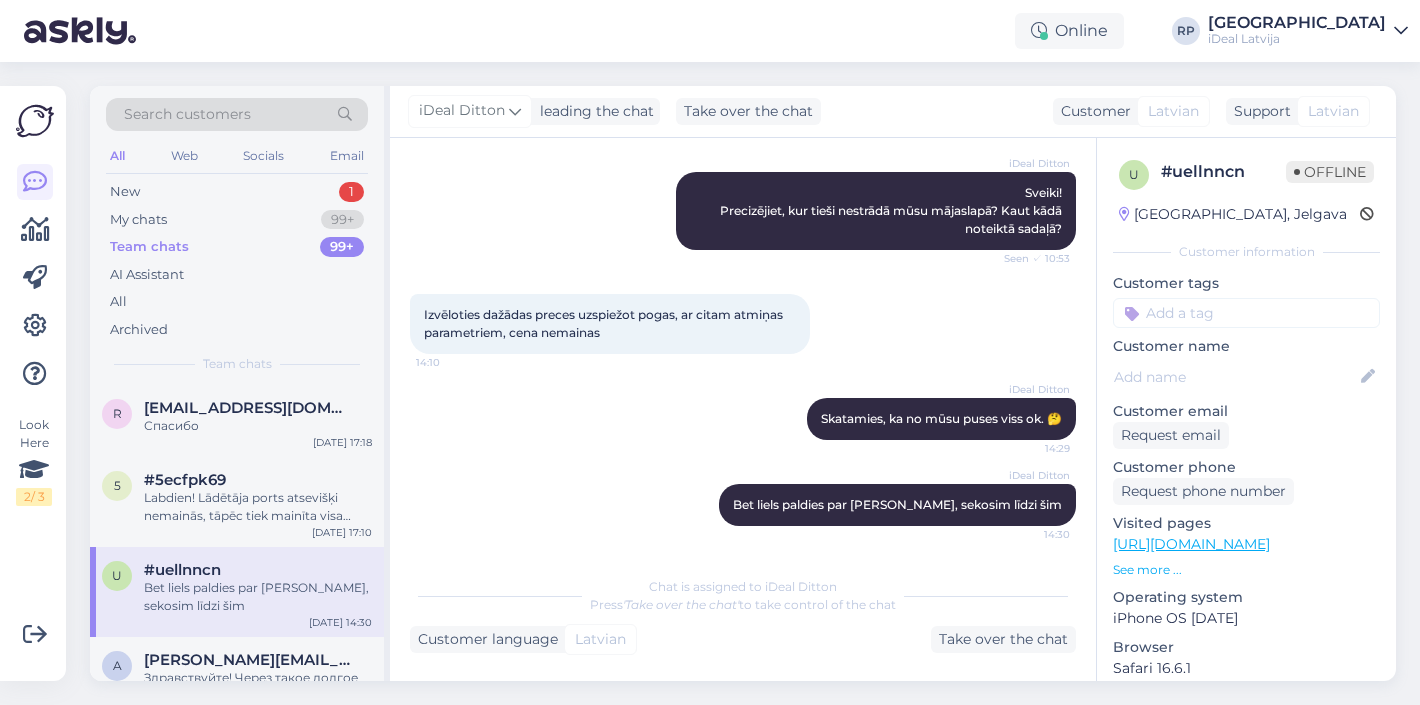 scroll, scrollTop: 178, scrollLeft: 0, axis: vertical 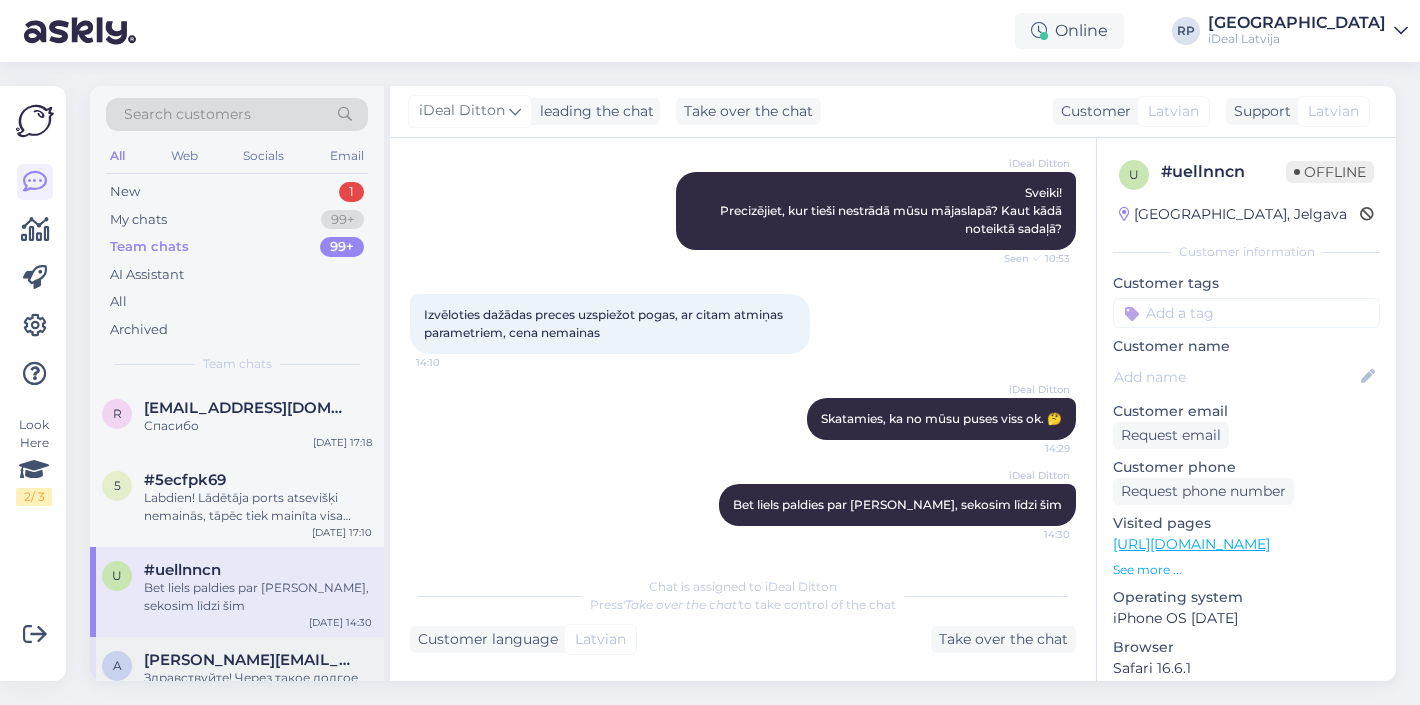 click on "aleksej.fom@gmail.com" at bounding box center (248, 660) 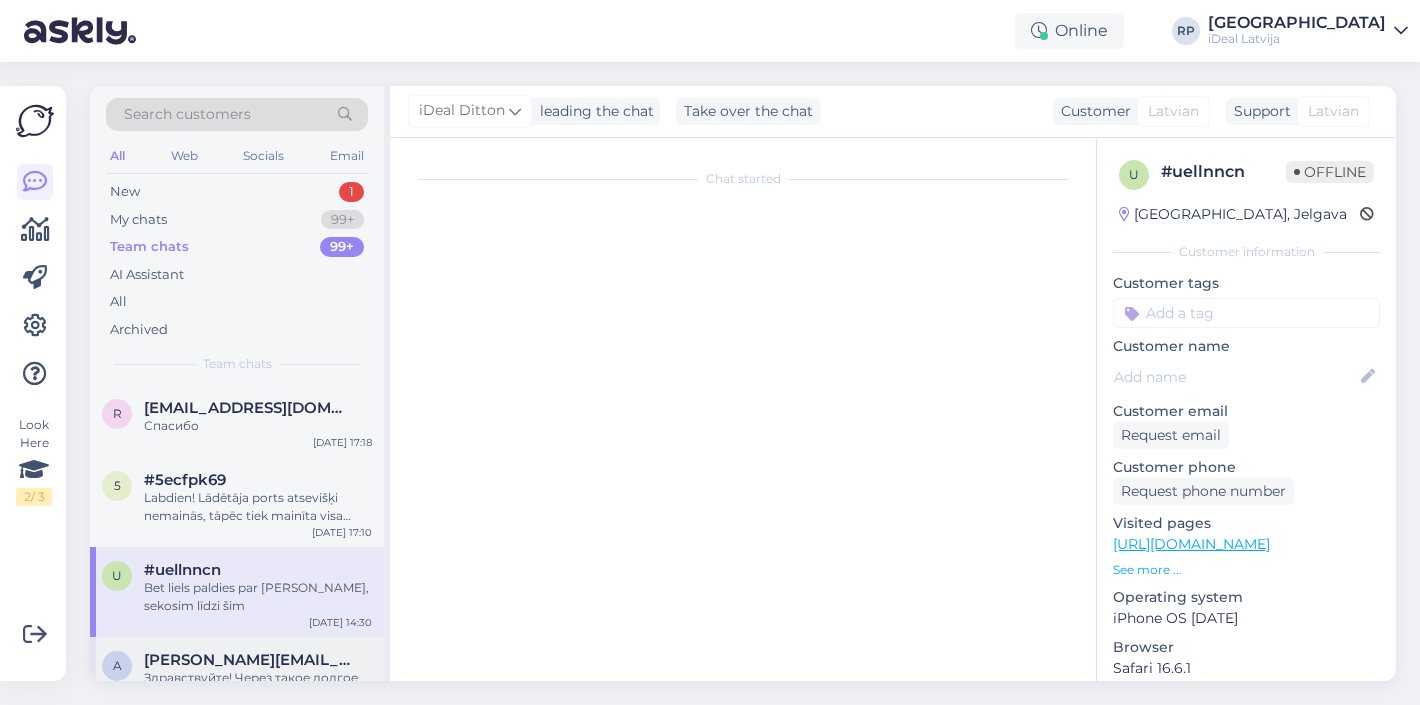 scroll, scrollTop: 206, scrollLeft: 0, axis: vertical 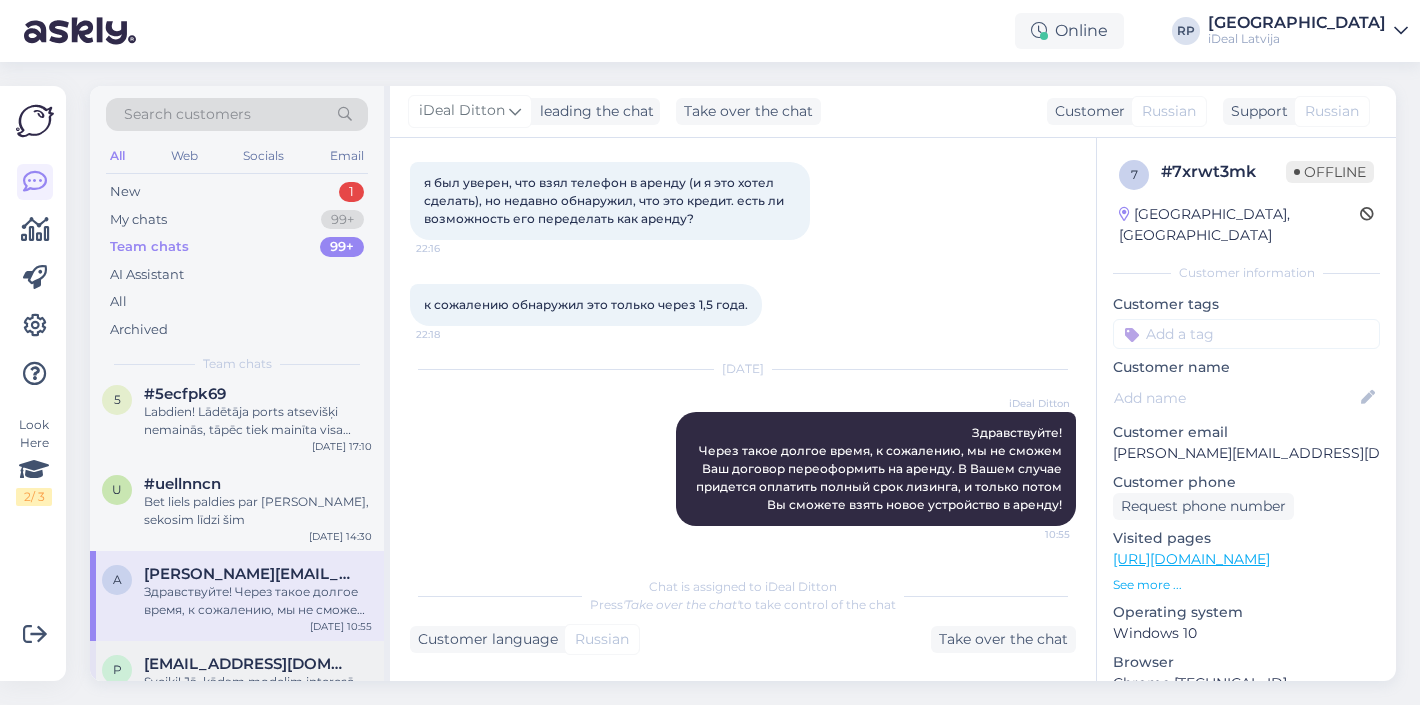 click on "petr.gabuniya@gmail.com" at bounding box center [248, 664] 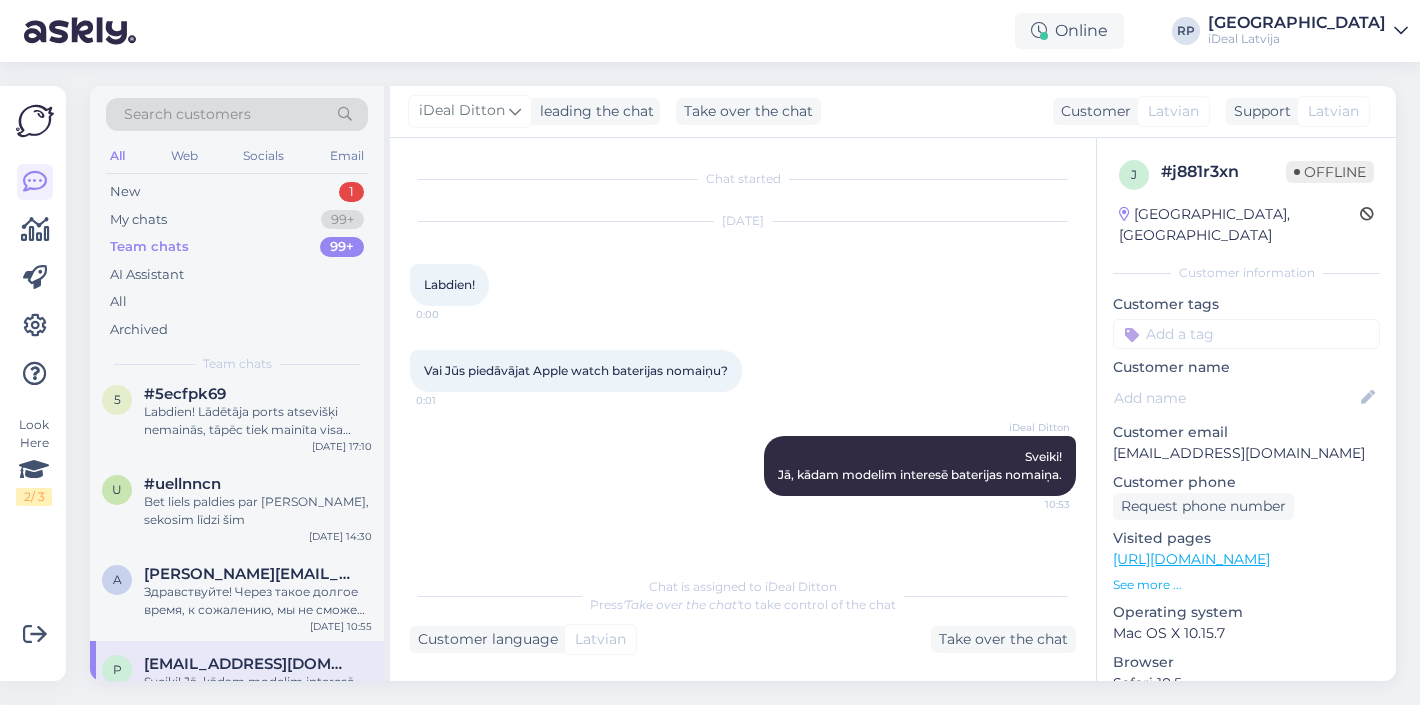 scroll, scrollTop: 0, scrollLeft: 0, axis: both 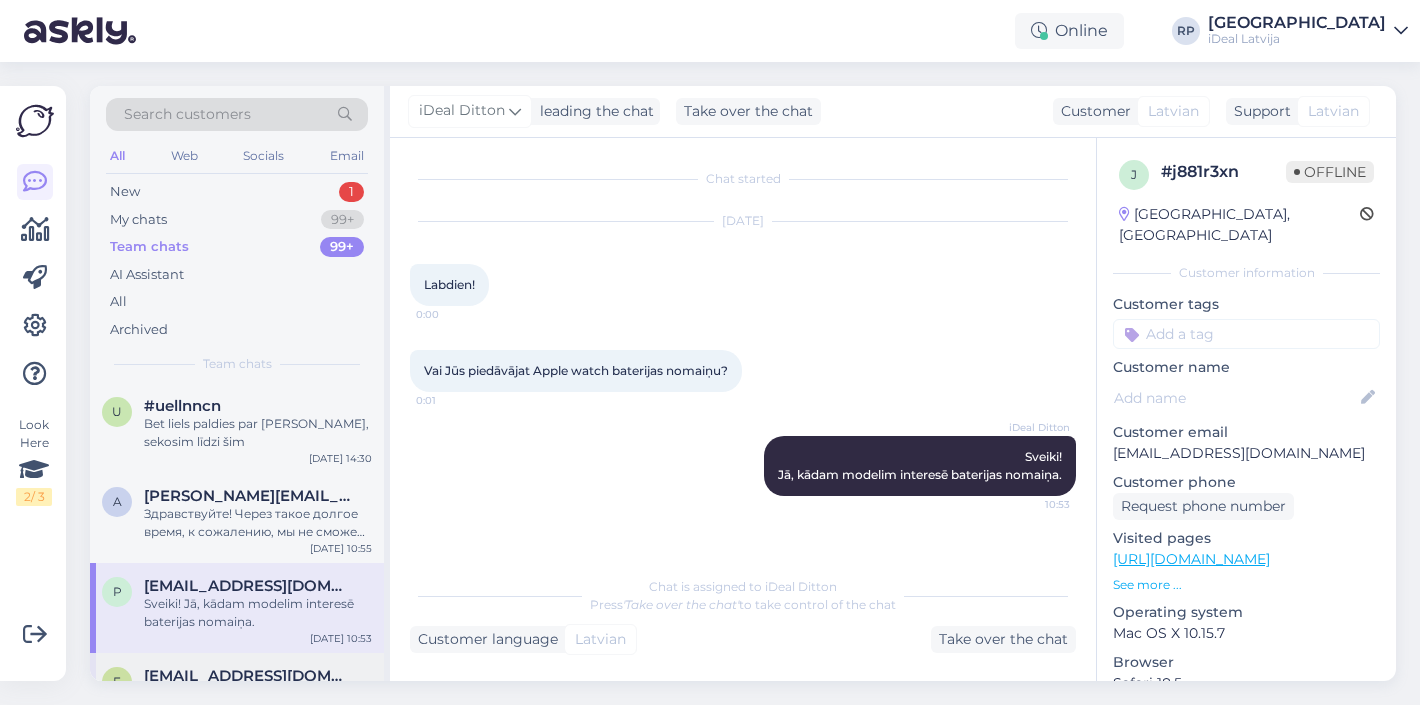 click on "emils20002@inbox.lv" at bounding box center (258, 676) 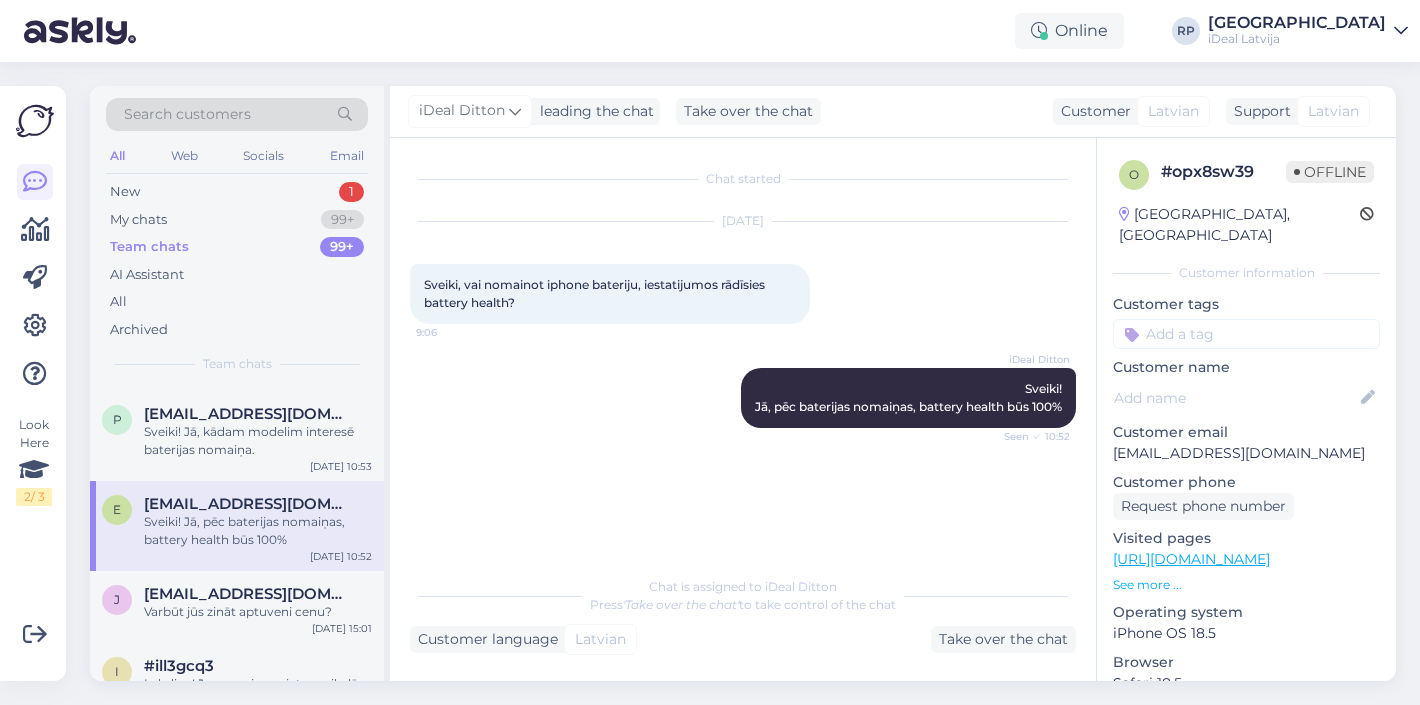 scroll, scrollTop: 337, scrollLeft: 0, axis: vertical 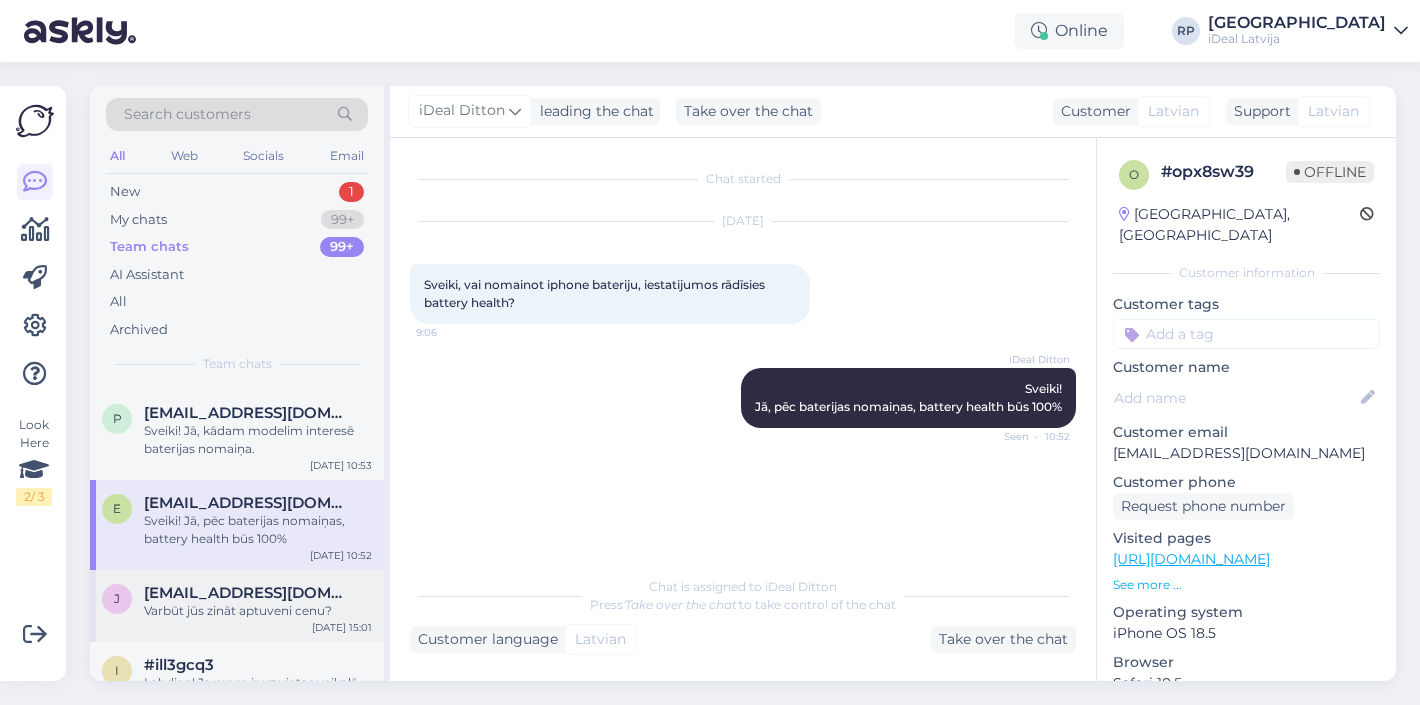 click on "jansons1233@gmail.com" at bounding box center [258, 593] 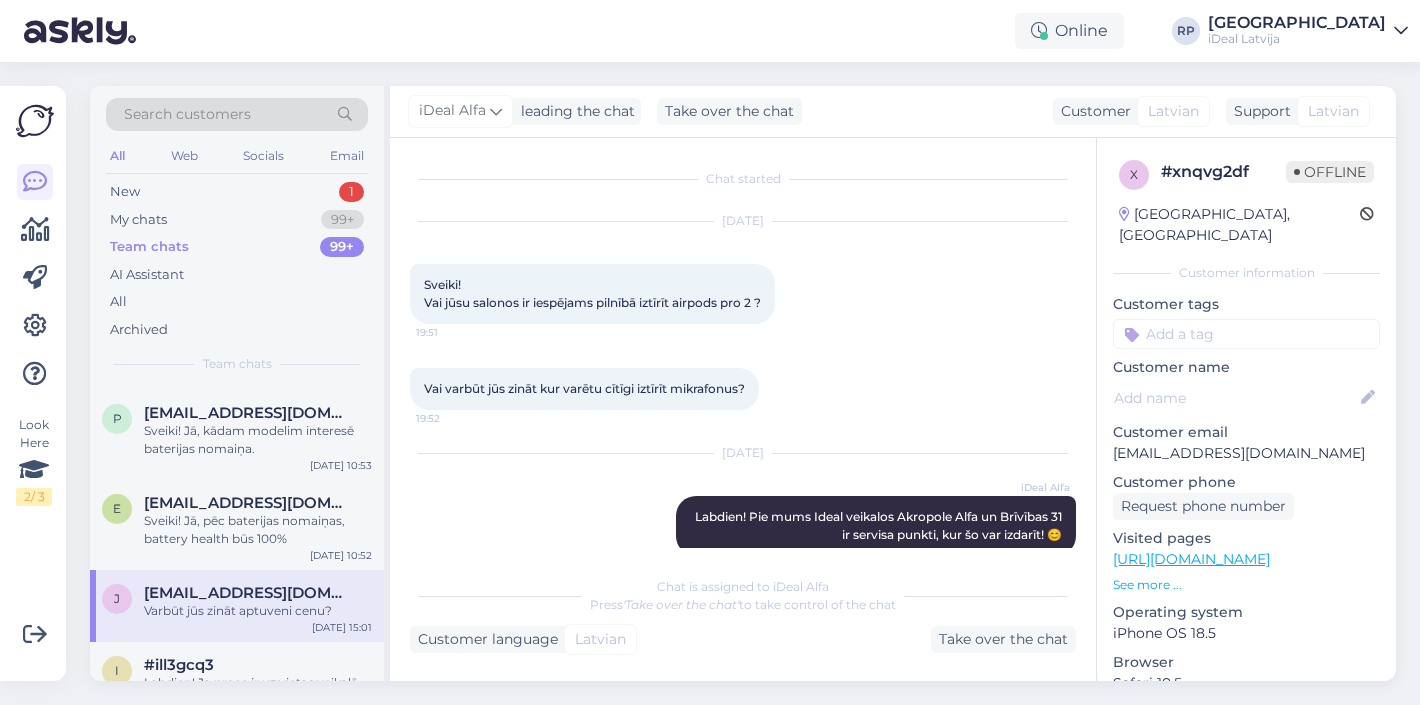 scroll, scrollTop: 202, scrollLeft: 0, axis: vertical 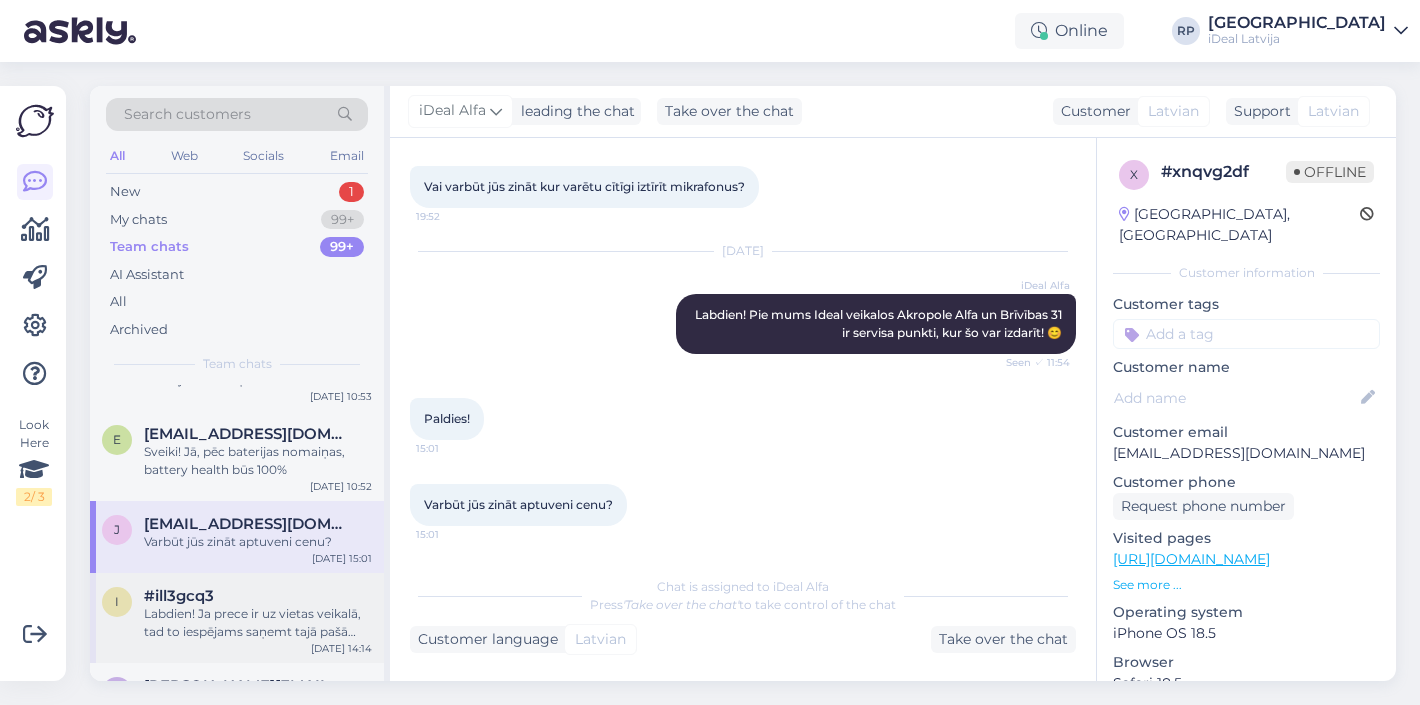 click on "#ill3gcq3" at bounding box center [258, 596] 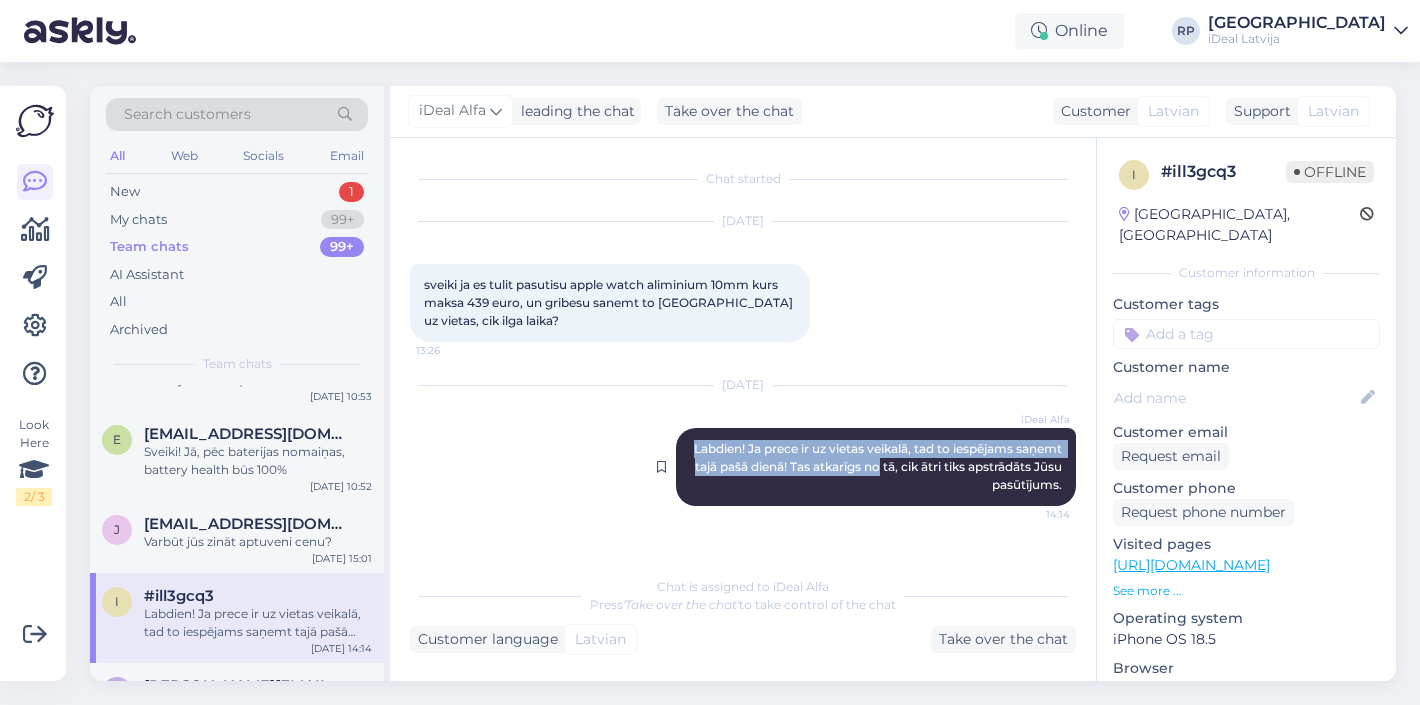drag, startPoint x: 717, startPoint y: 451, endPoint x: 981, endPoint y: 472, distance: 264.83392 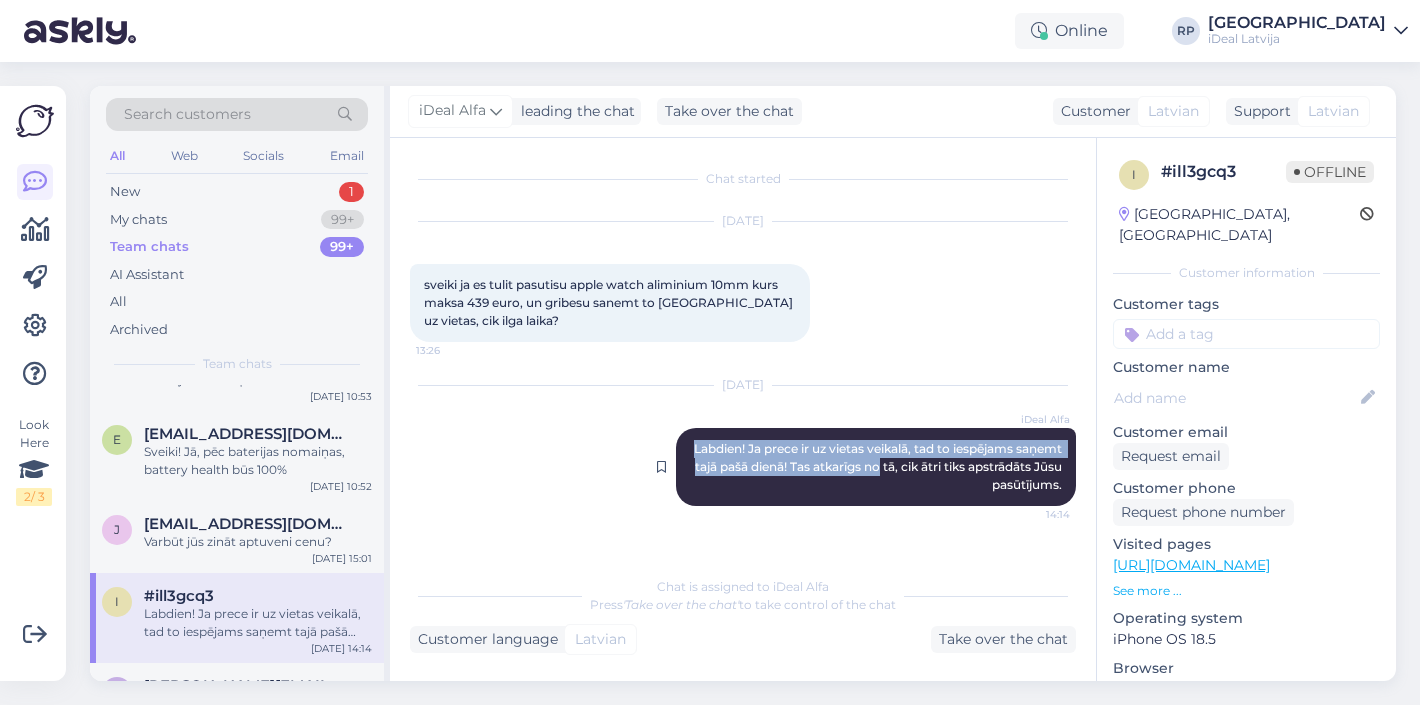 click on "iDeal Alfa Labdien! Ja prece ir uz vietas veikalā, tad to iespējams saņemt tajā pašā dienā! Tas atkarīgs no tā, cik ātri tiks apstrādāts Jūsu pasūtījums. 14:14" at bounding box center (876, 467) 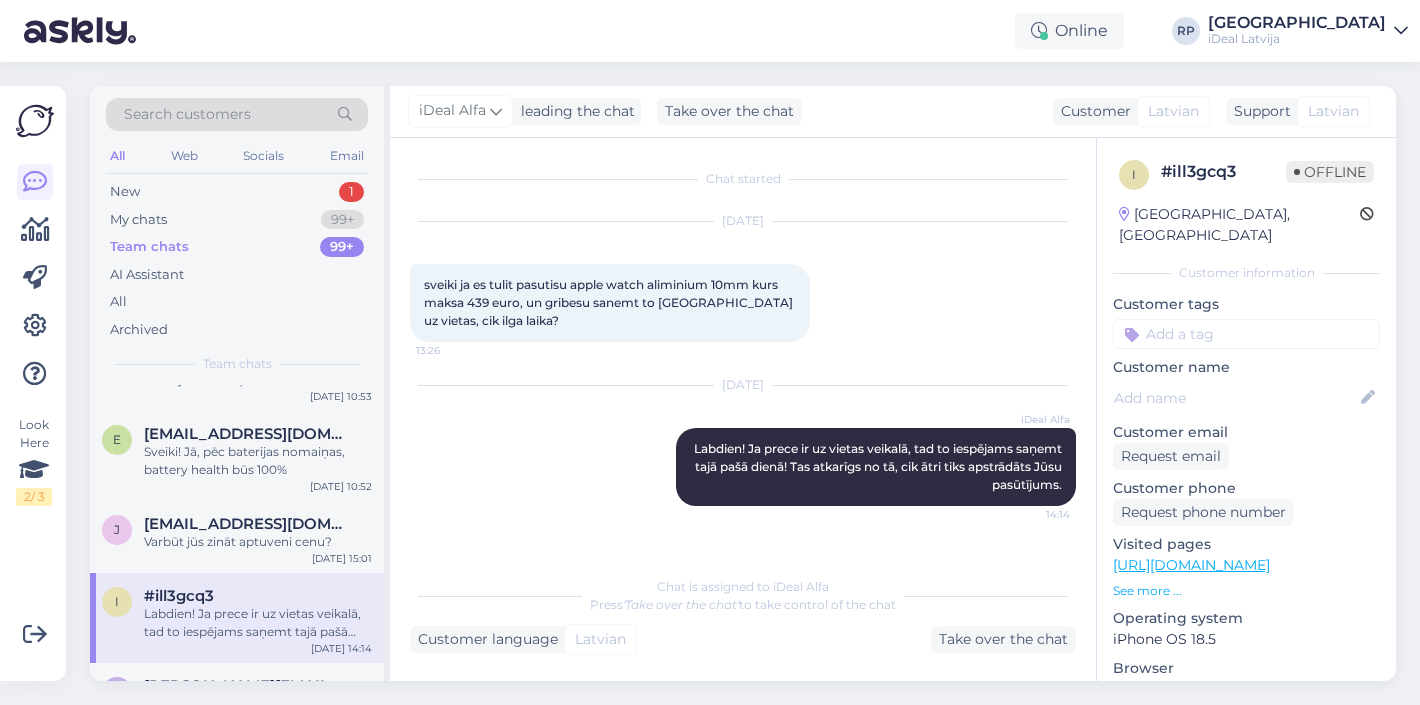 click on "Jul 12 2025 iDeal Alfa Labdien! Ja prece ir uz vietas veikalā, tad to iespējams saņemt tajā pašā dienā! Tas atkarīgs no tā, cik ātri tiks apstrādāts Jūsu pasūtījums. 14:14" at bounding box center (743, 446) 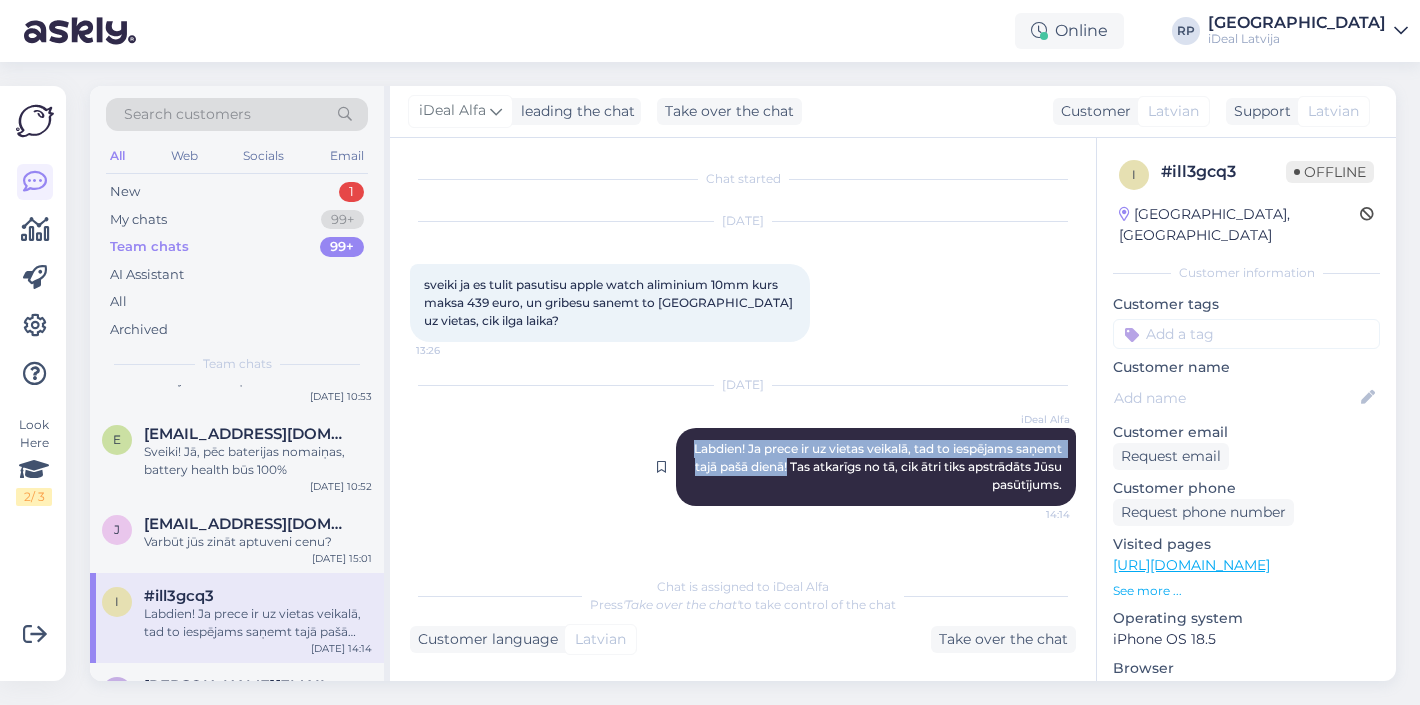 drag, startPoint x: 726, startPoint y: 450, endPoint x: 881, endPoint y: 464, distance: 155.63097 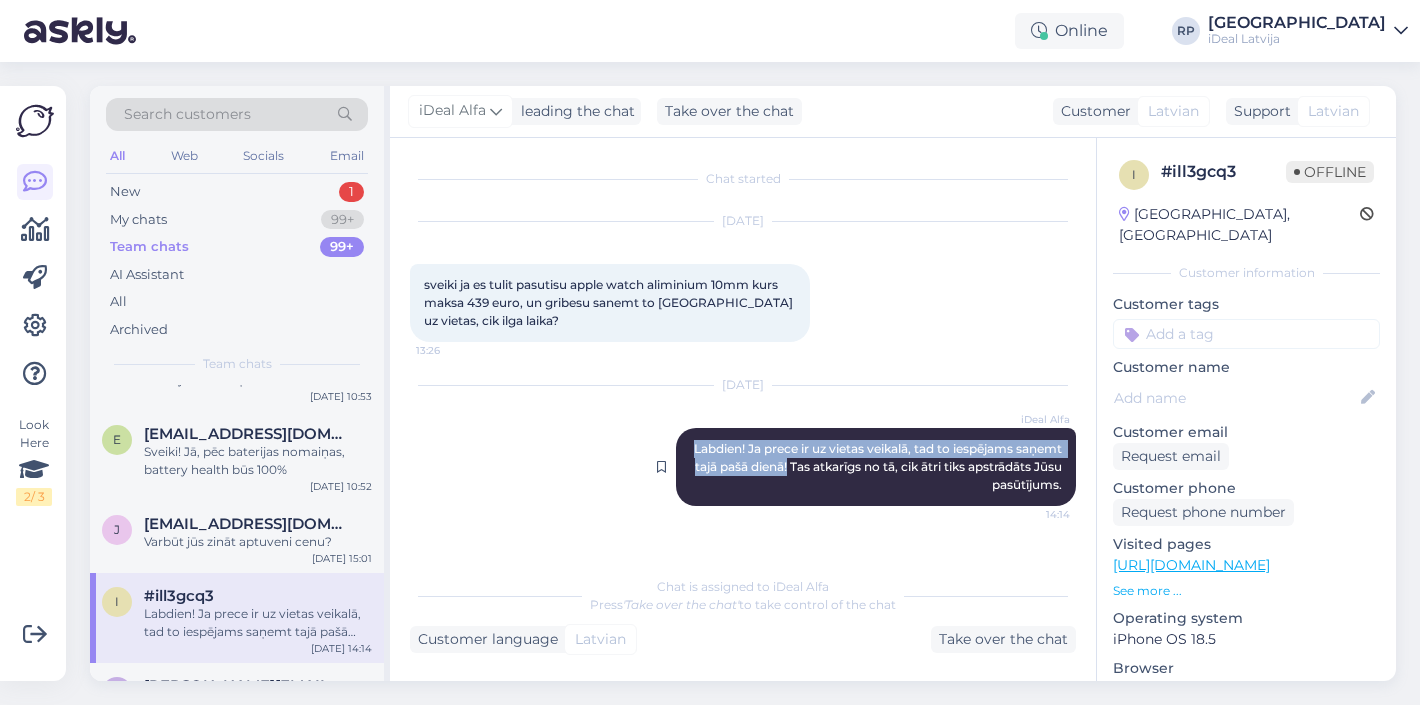 click on "iDeal Alfa Labdien! Ja prece ir uz vietas veikalā, tad to iespējams saņemt tajā pašā dienā! Tas atkarīgs no tā, cik ātri tiks apstrādāts Jūsu pasūtījums. 14:14" at bounding box center (876, 467) 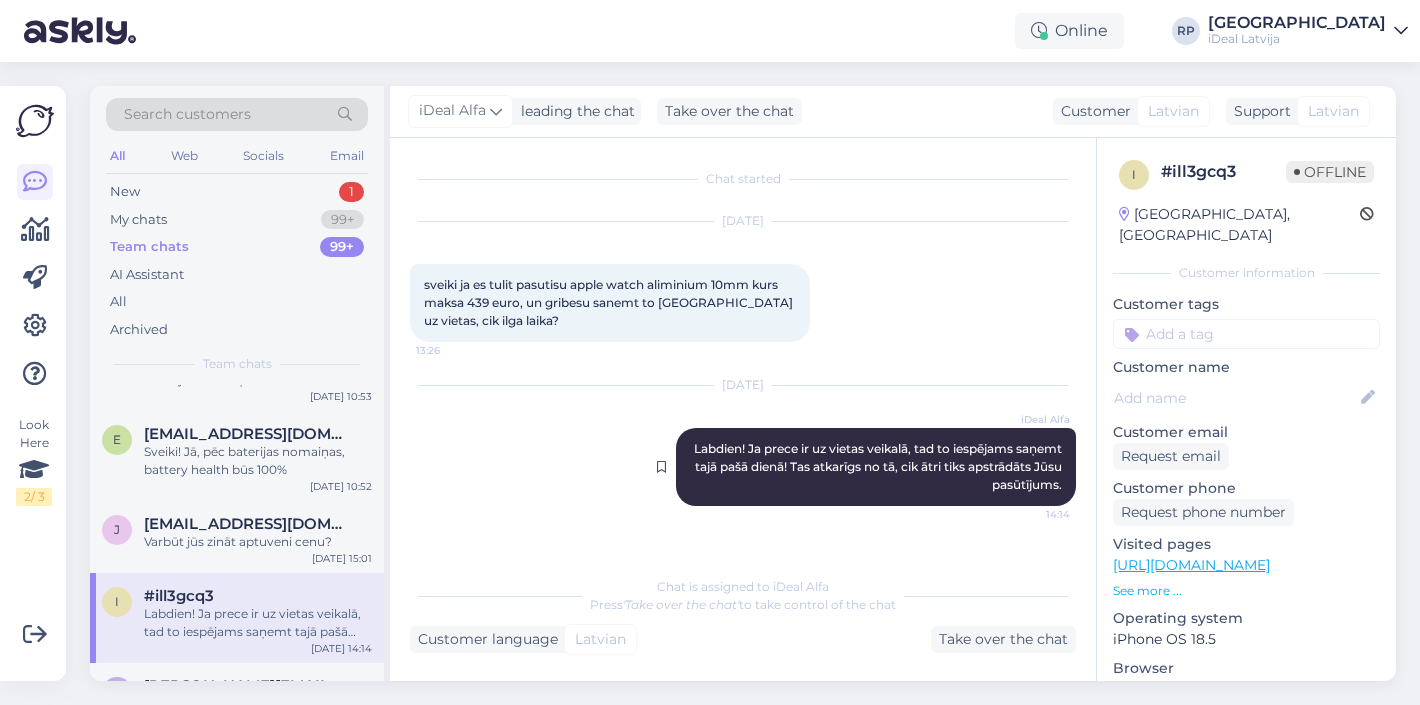 click on "iDeal Alfa Labdien! Ja prece ir uz vietas veikalā, tad to iespējams saņemt tajā pašā dienā! Tas atkarīgs no tā, cik ātri tiks apstrādāts Jūsu pasūtījums. 14:14" at bounding box center (876, 467) 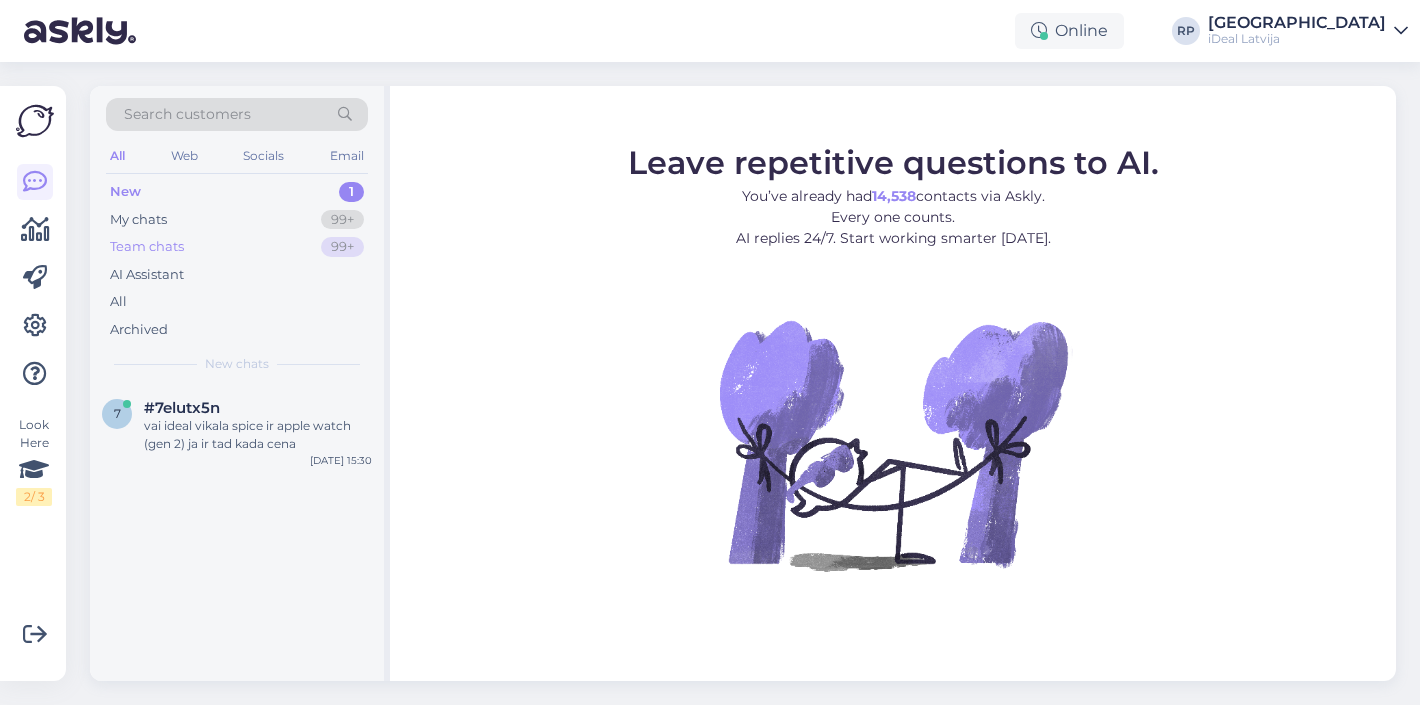 scroll, scrollTop: 0, scrollLeft: 0, axis: both 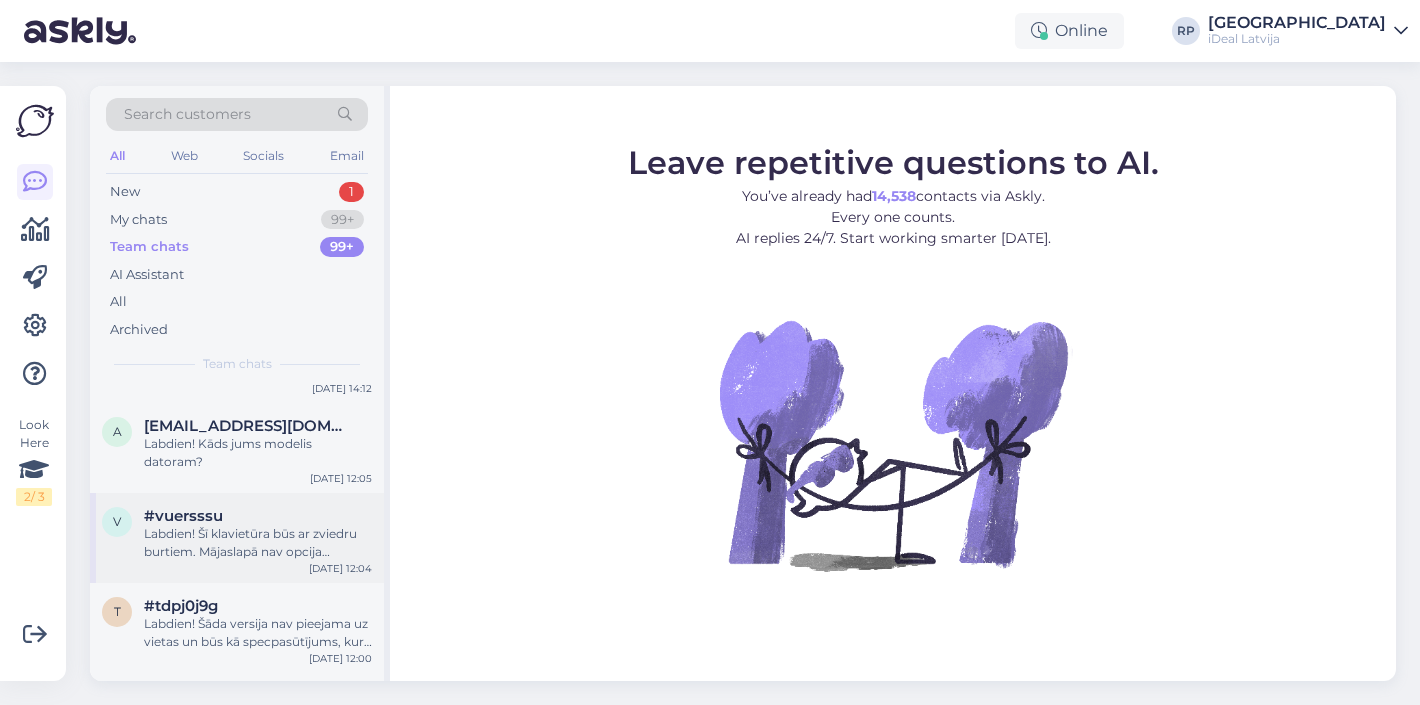 click on "#vuersssu" at bounding box center (258, 516) 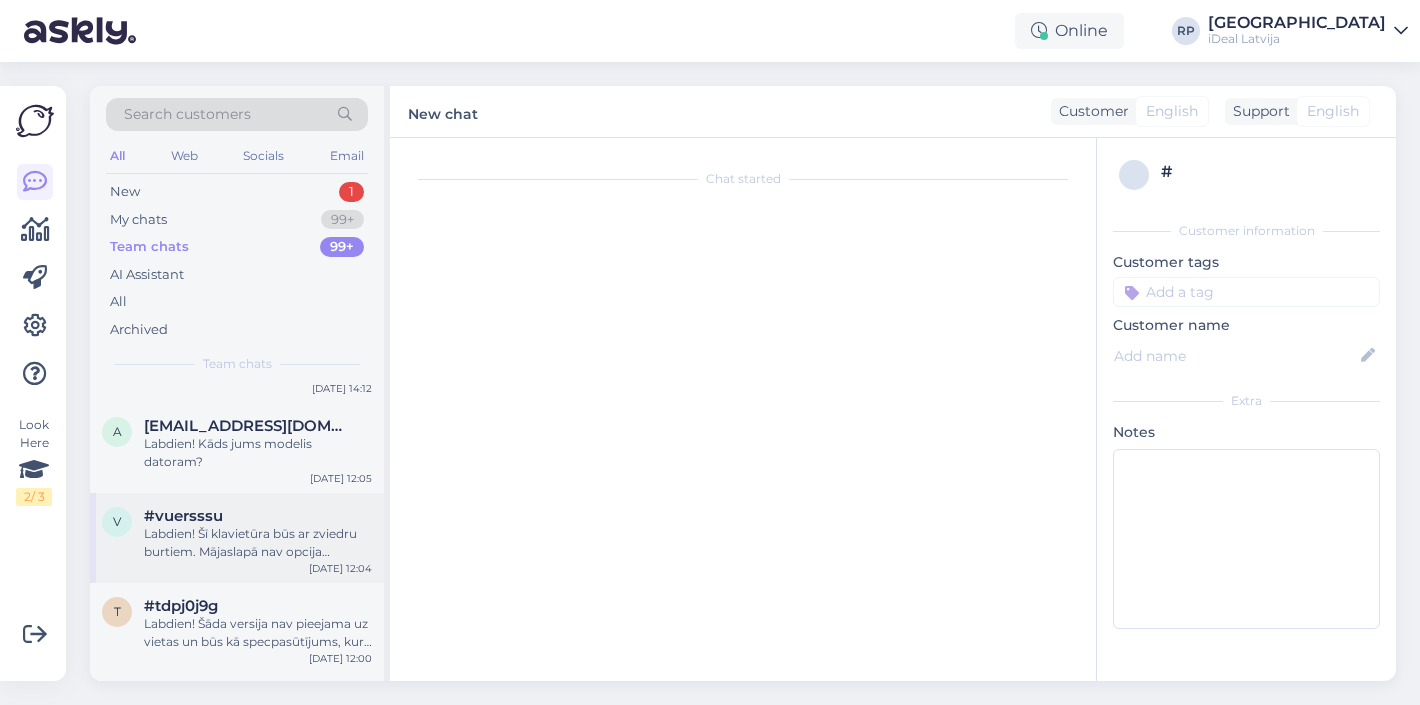 scroll, scrollTop: 102, scrollLeft: 0, axis: vertical 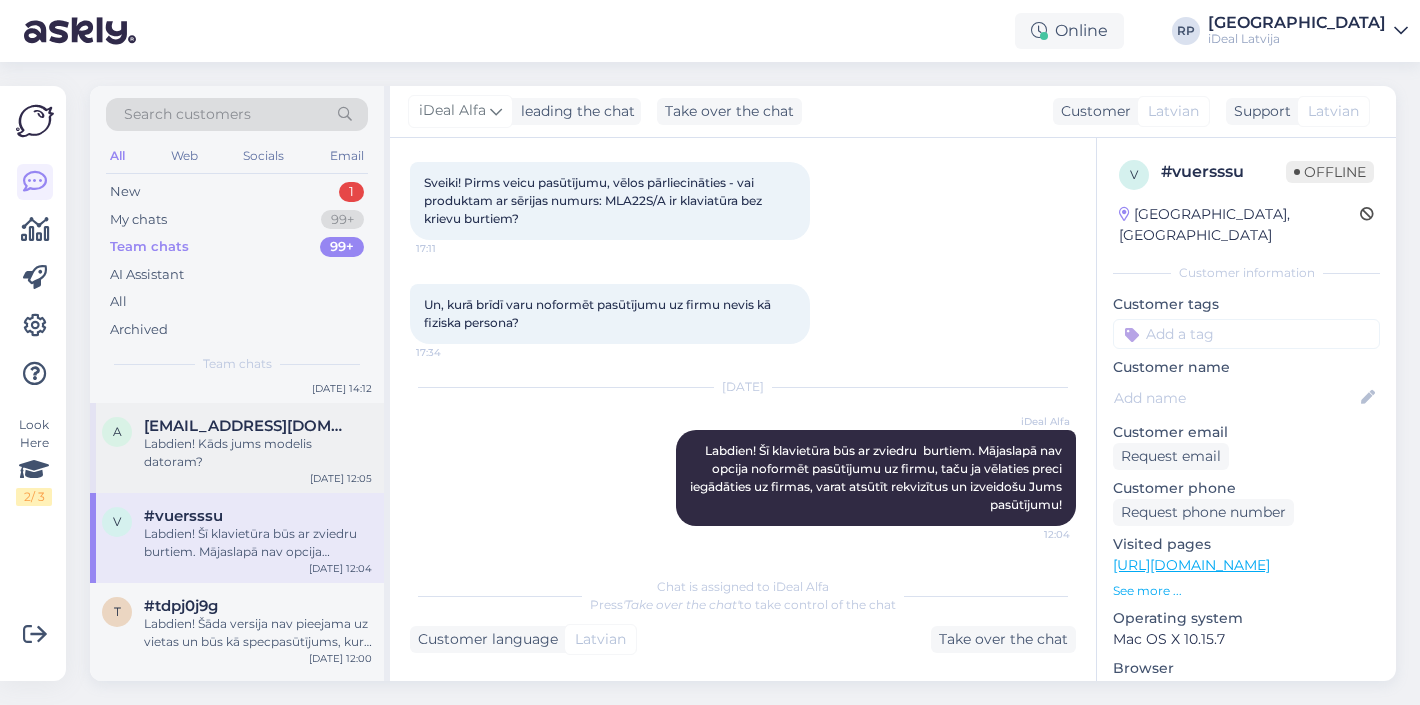 click on "Labdien! Kāds jums modelis datoram?" at bounding box center [258, 453] 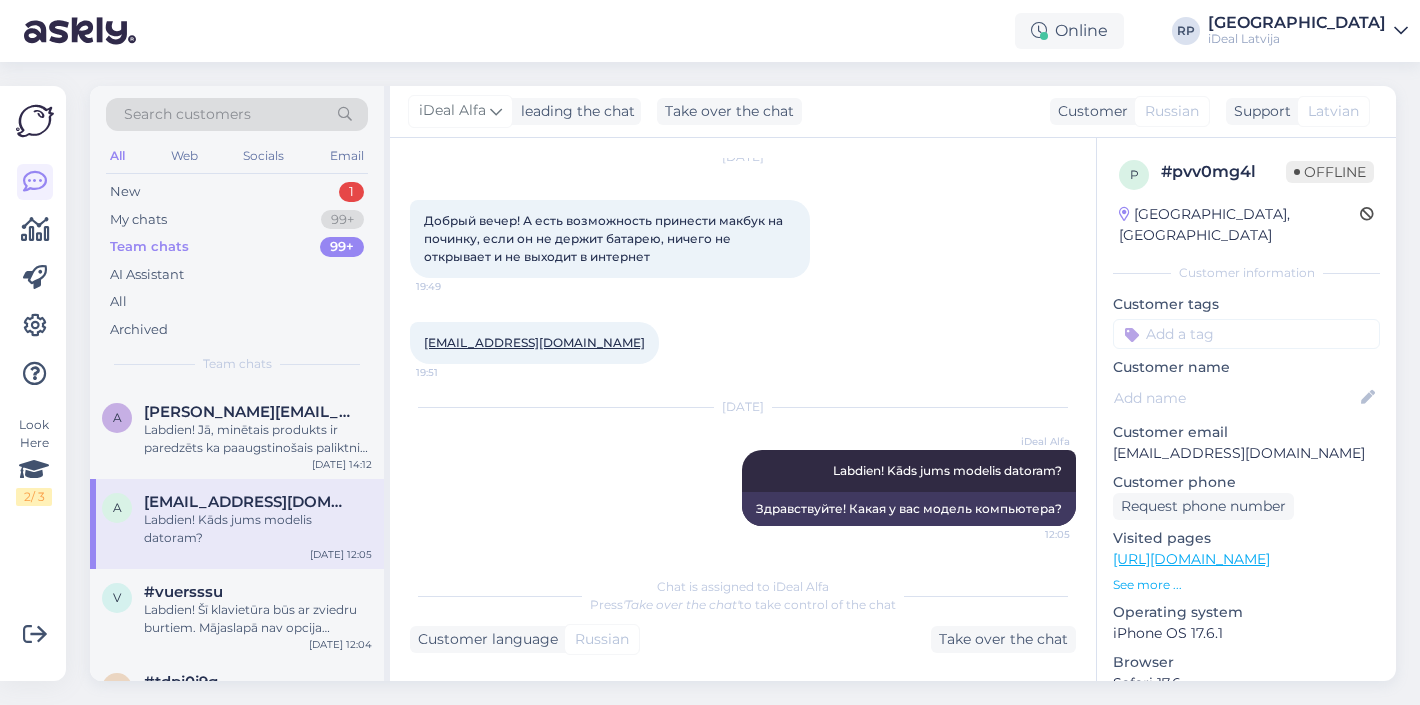 scroll, scrollTop: 678, scrollLeft: 0, axis: vertical 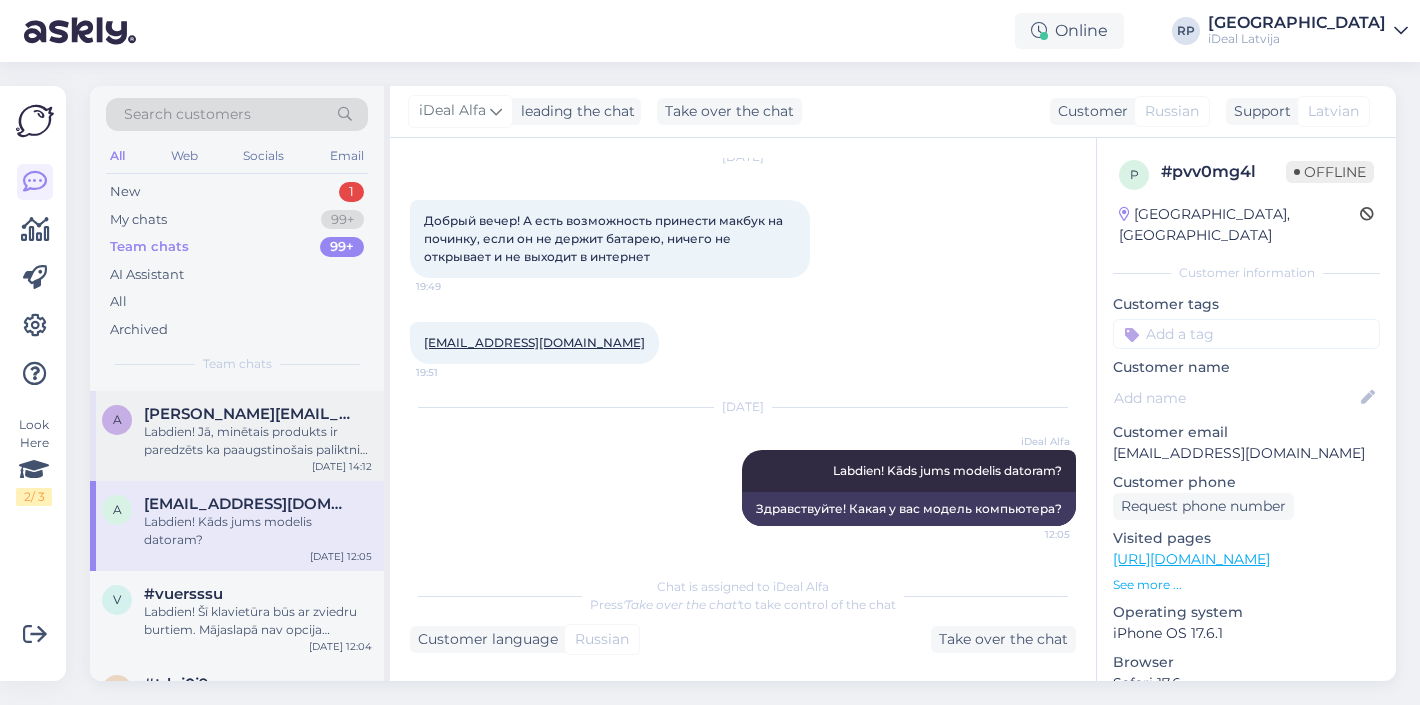 click on "Labdien! Jā, minētais produkts ir paredzēts ka paaugstinošais paliktnis klēpjdatoram vai planšetdatoram." at bounding box center (258, 441) 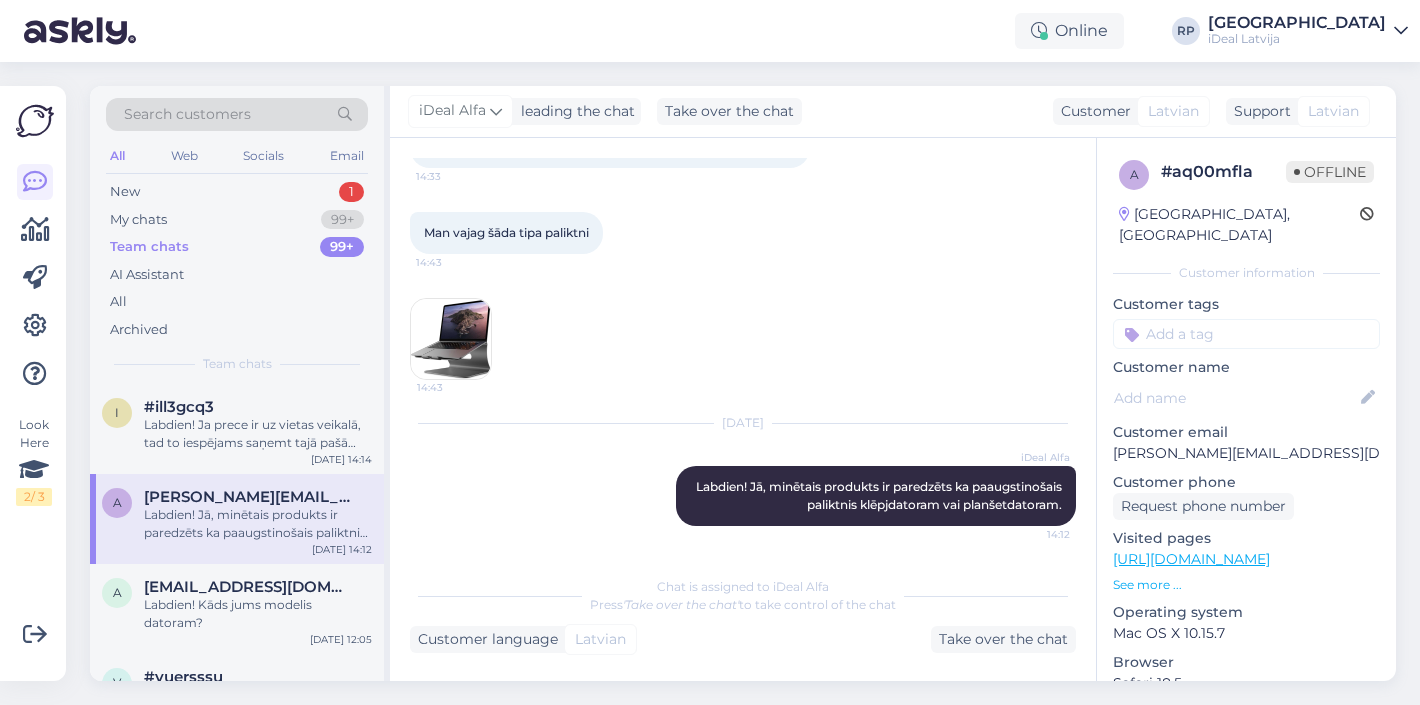 scroll, scrollTop: 590, scrollLeft: 0, axis: vertical 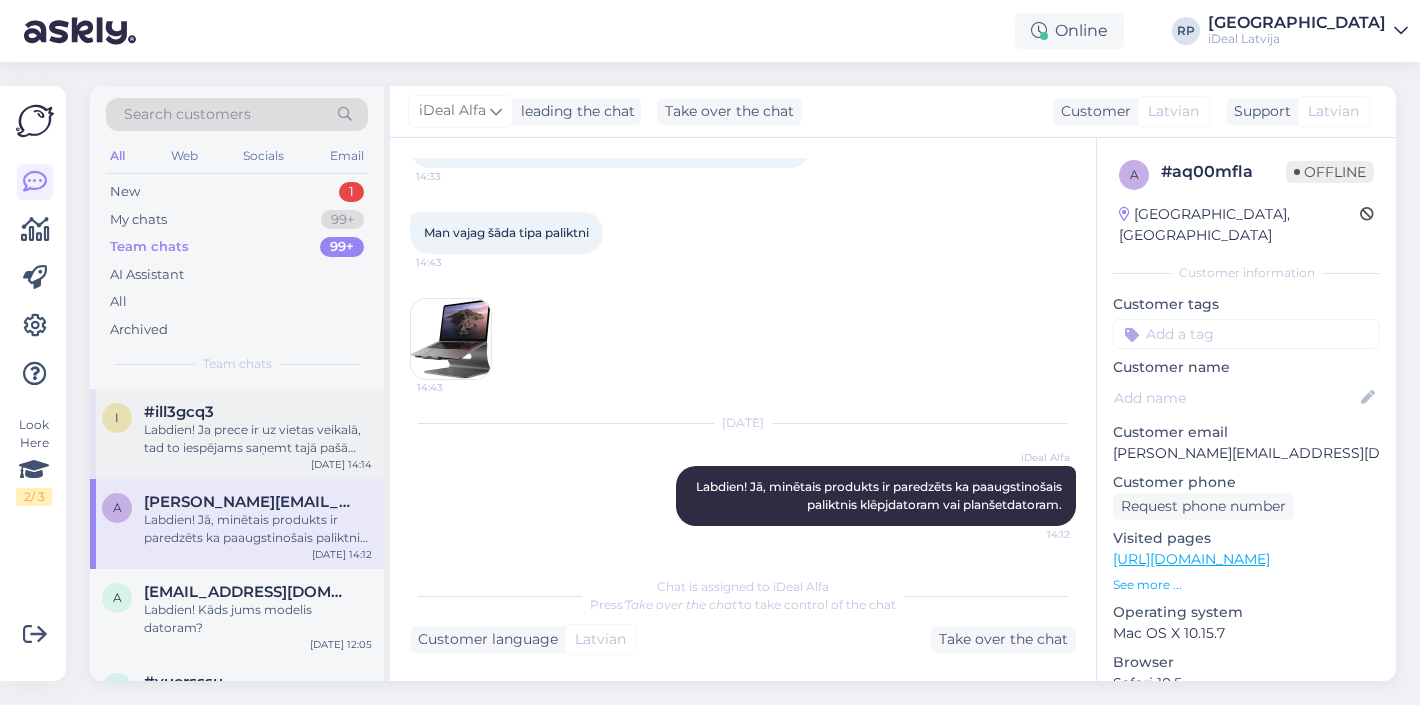 click on "Labdien! Ja prece ir uz vietas veikalā, tad to iespējams saņemt tajā pašā dienā! Tas atkarīgs no tā, cik ātri tiks apstrādāts Jūsu pasūtījums." at bounding box center (258, 439) 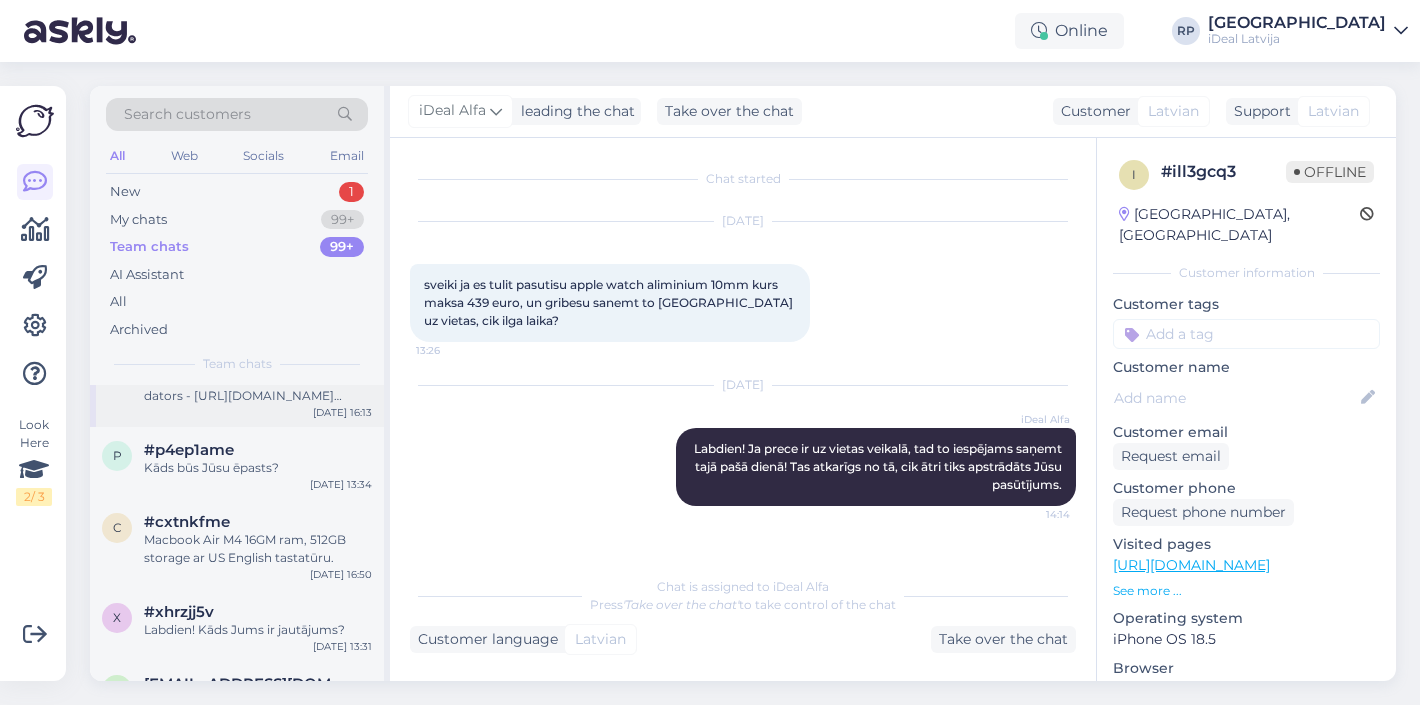 scroll, scrollTop: 1796, scrollLeft: 0, axis: vertical 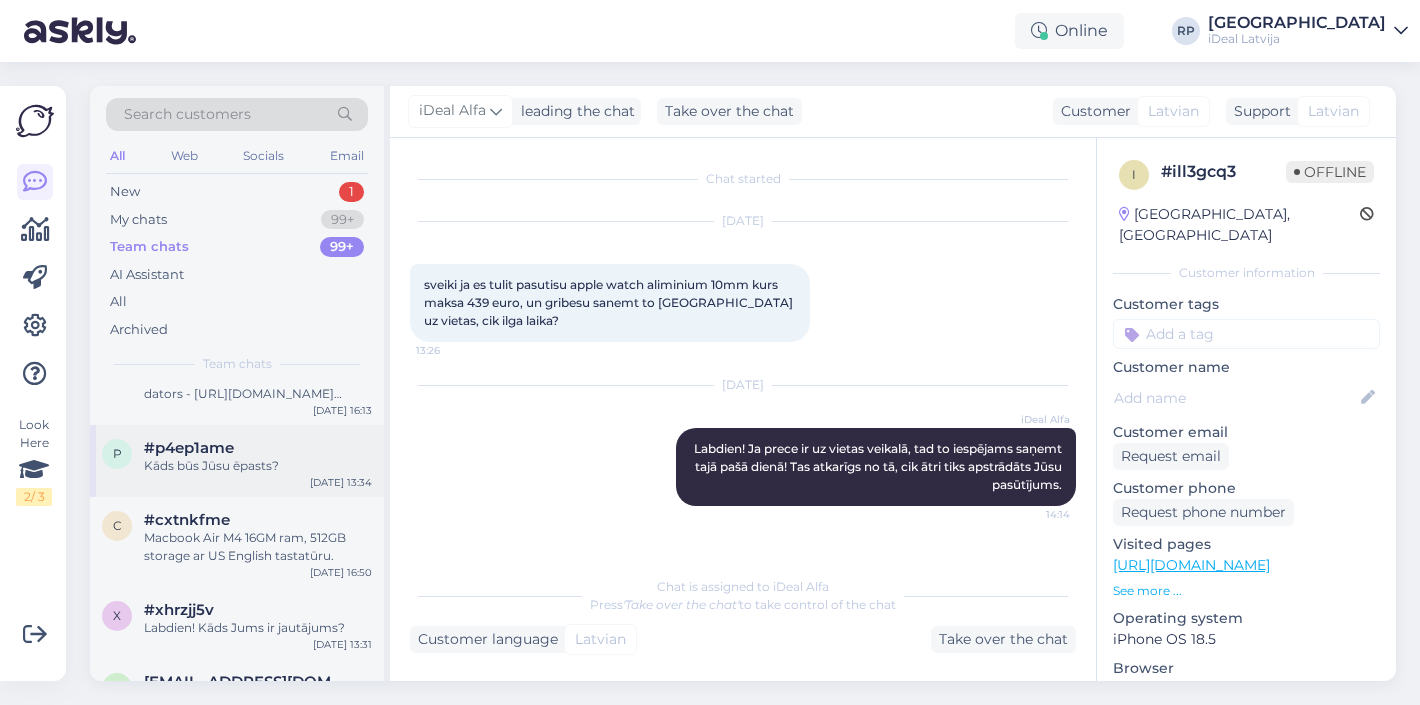 click on "#p4ep1ame" at bounding box center (258, 448) 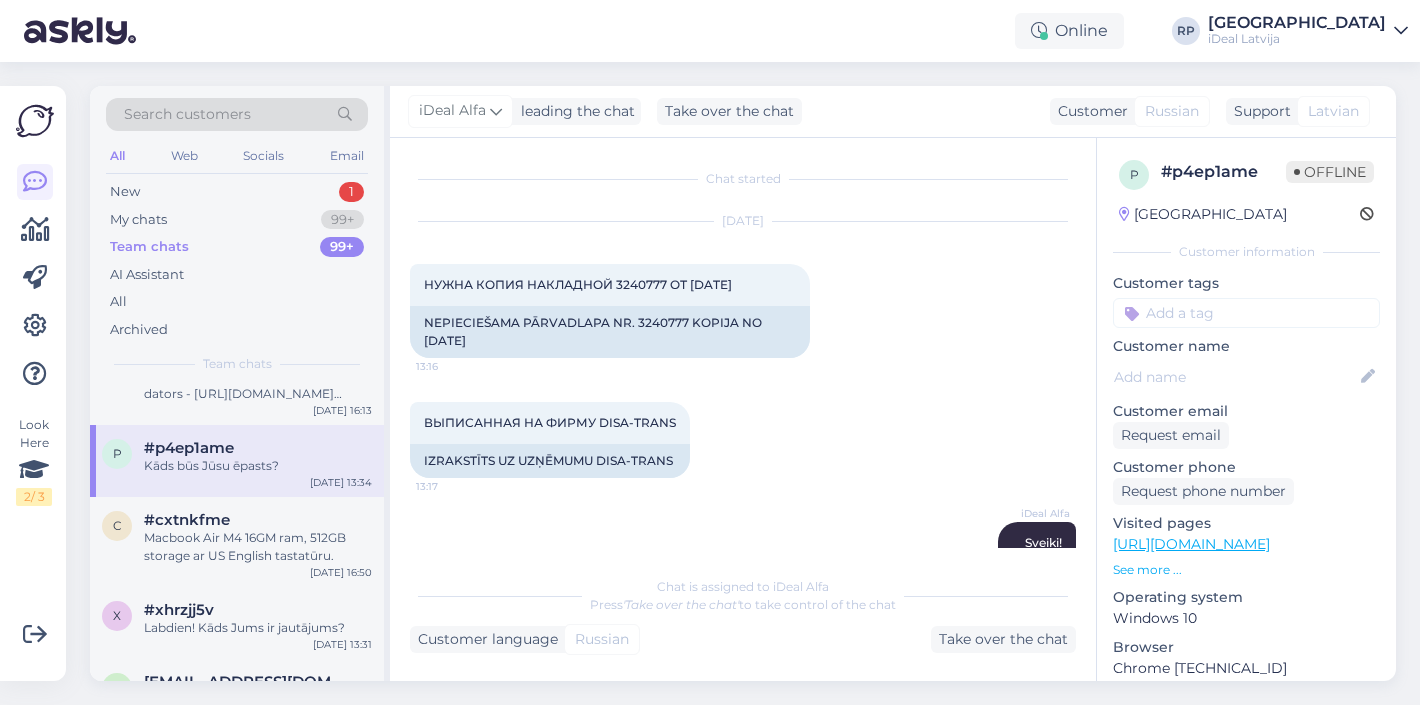 scroll, scrollTop: 0, scrollLeft: 0, axis: both 